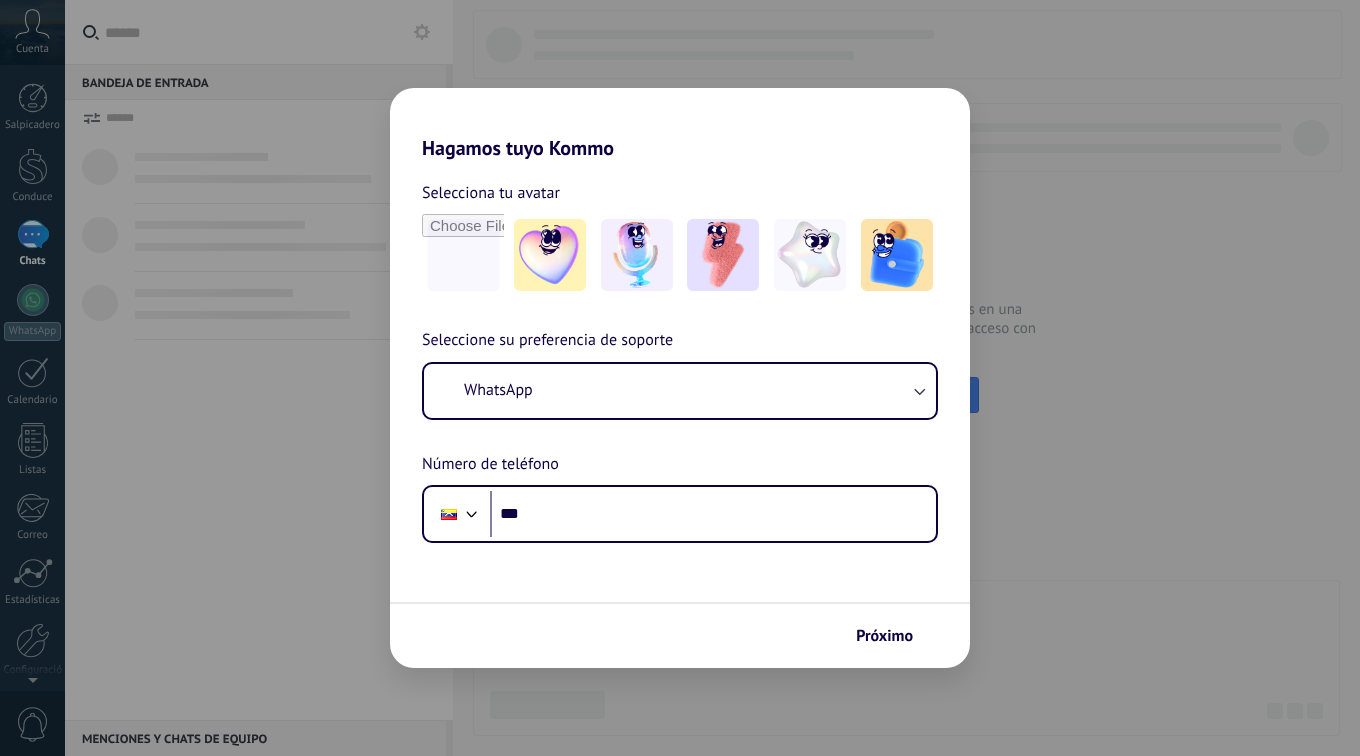 scroll, scrollTop: 0, scrollLeft: 0, axis: both 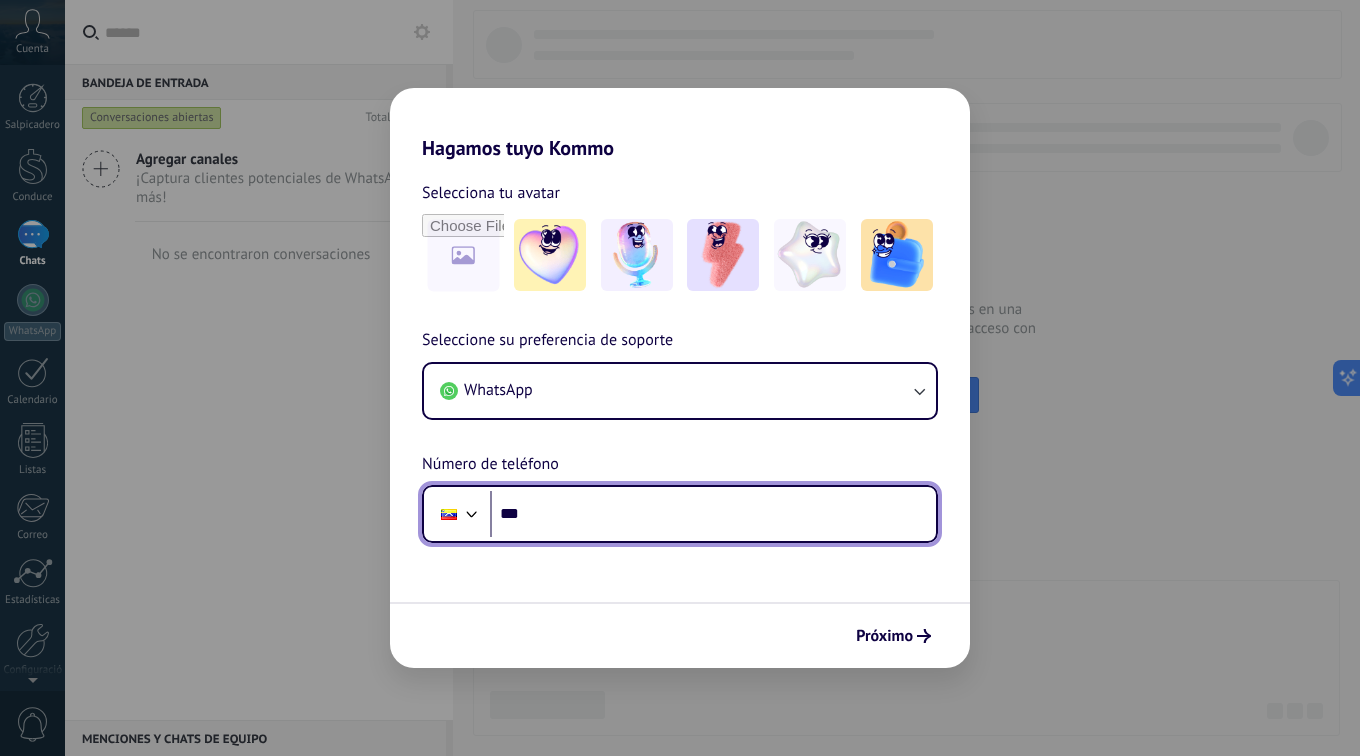 click on "***" at bounding box center [713, 514] 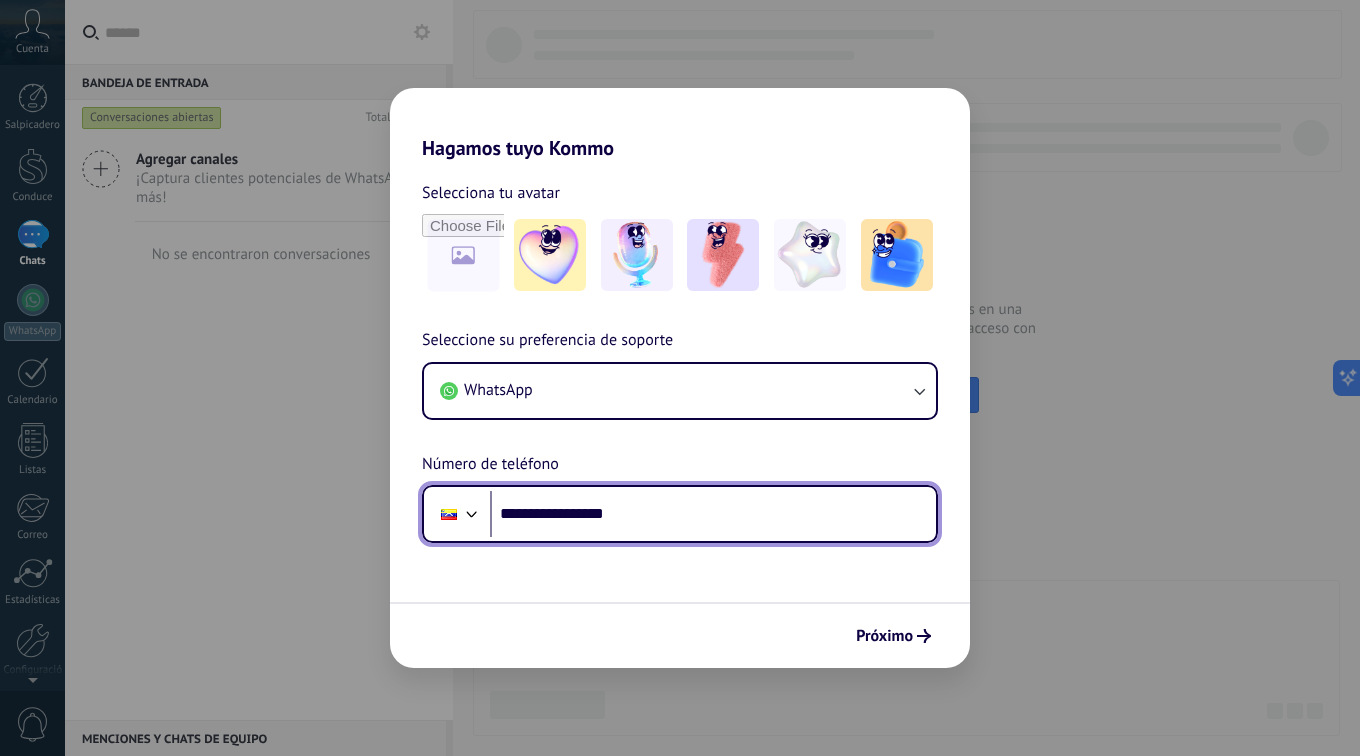 type on "**********" 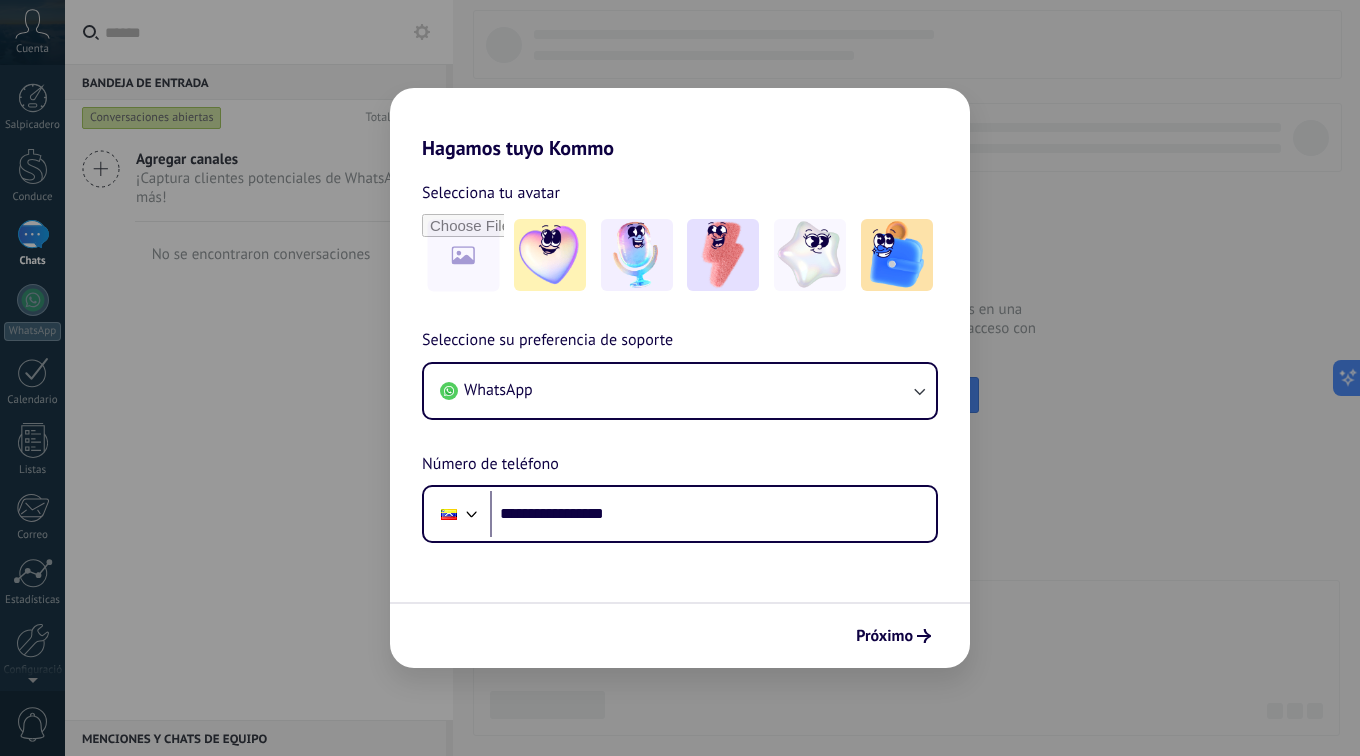 click on "Próximo" at bounding box center [893, 636] 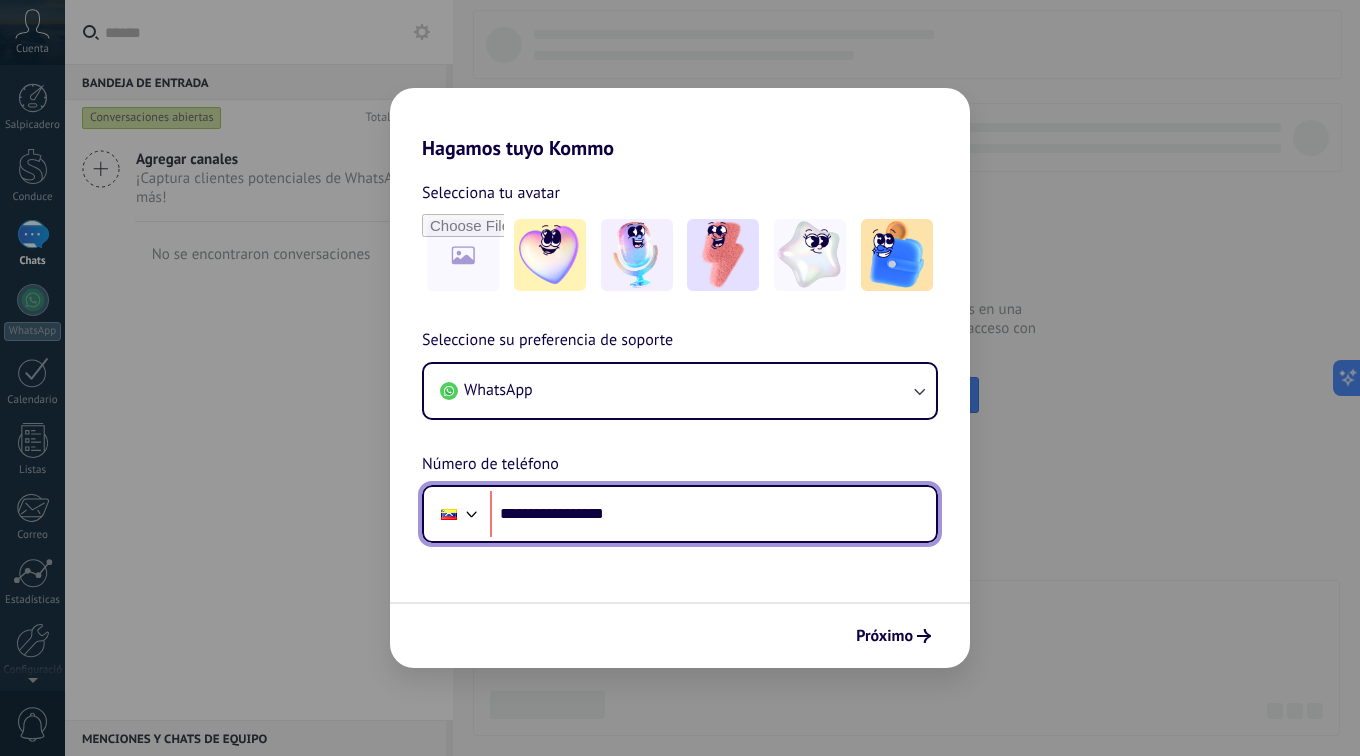 scroll, scrollTop: 0, scrollLeft: 0, axis: both 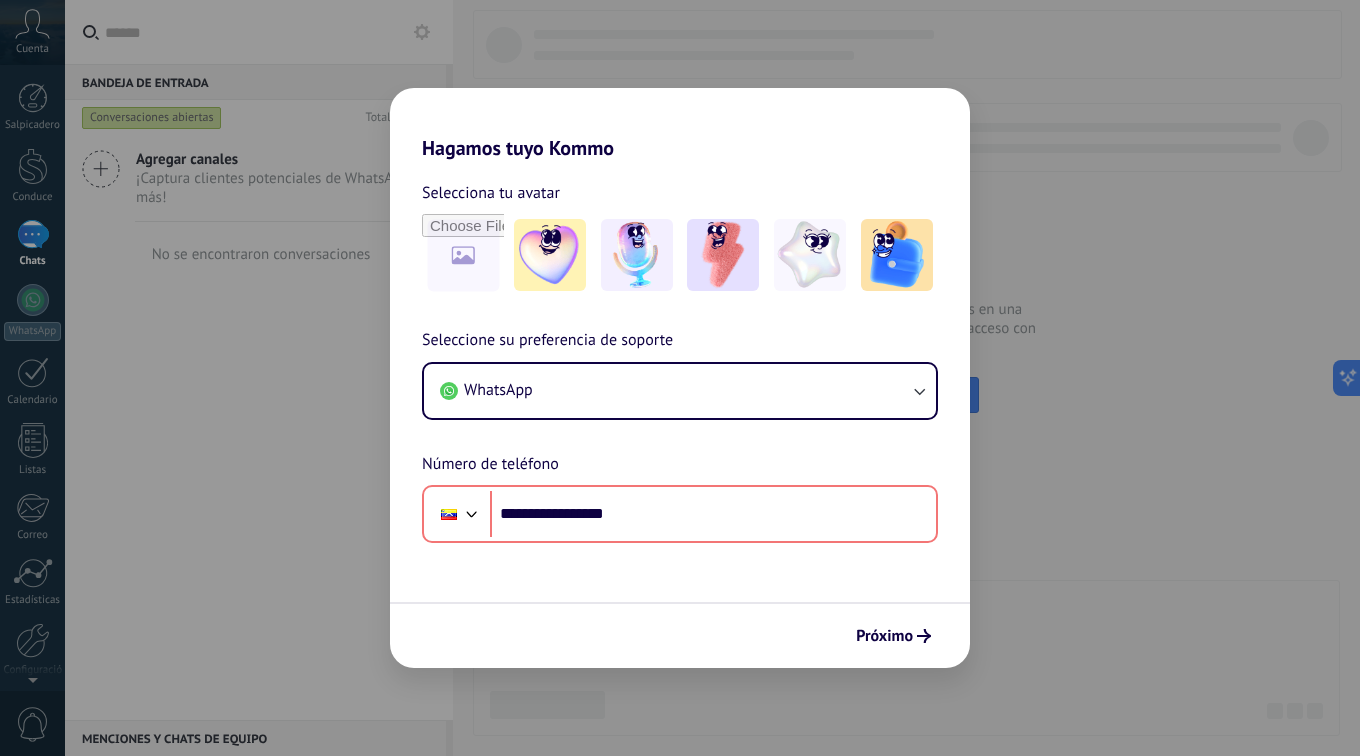 click on "Próximo" at bounding box center (884, 636) 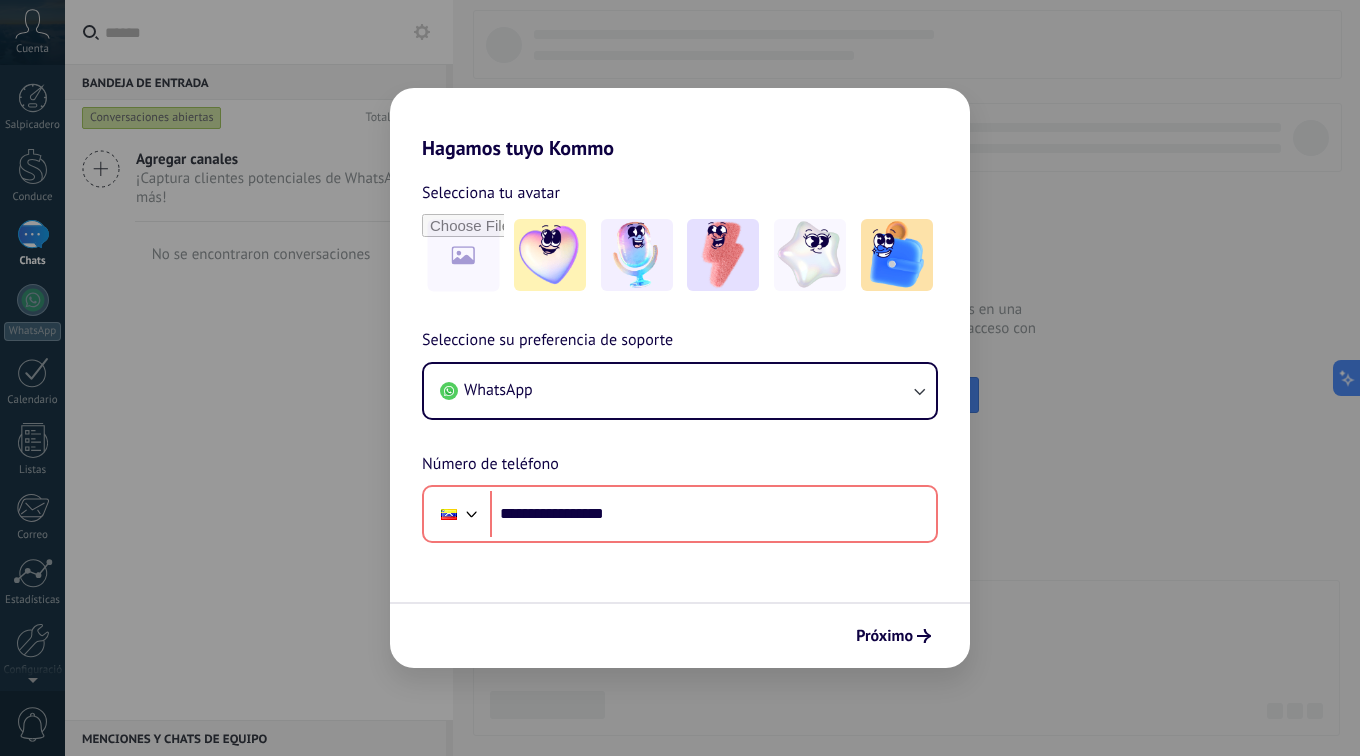 click on "Próximo" at bounding box center (884, 636) 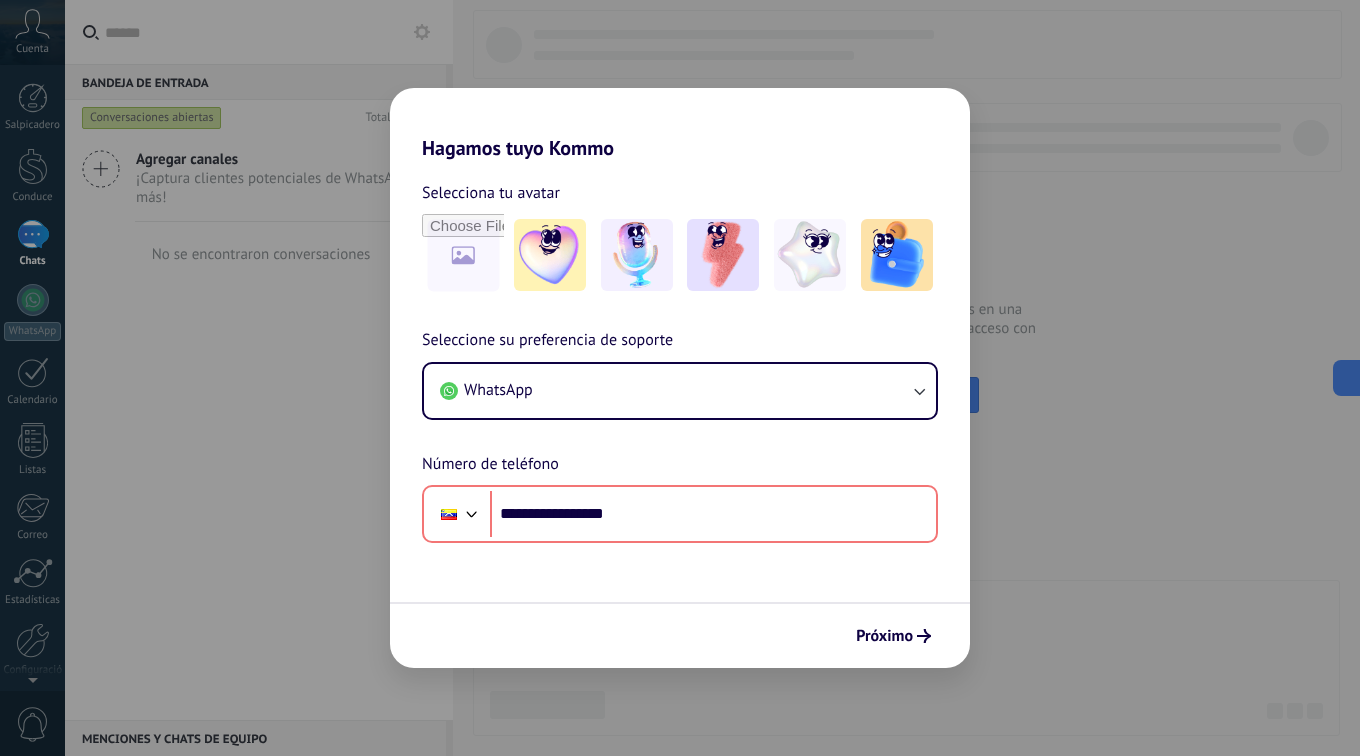 click on "Próximo" at bounding box center (884, 636) 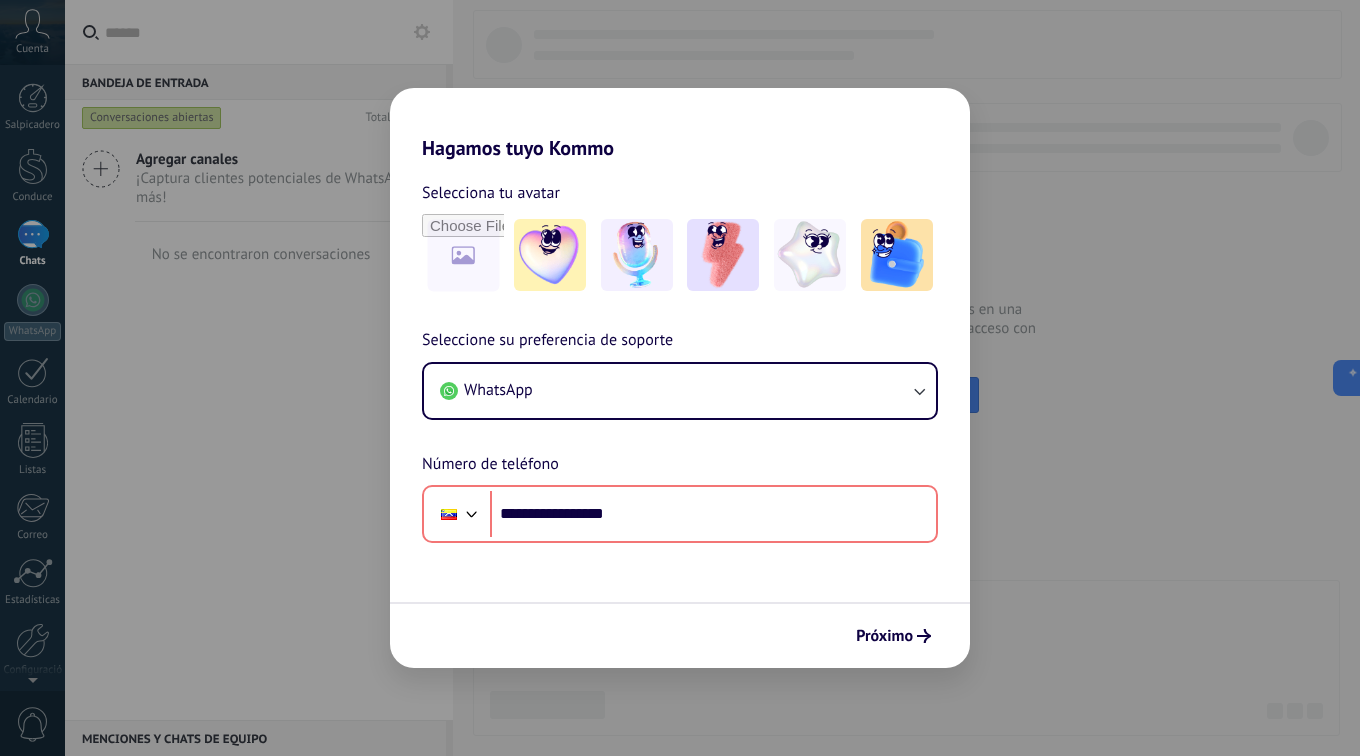 click on "Próximo" at bounding box center (884, 636) 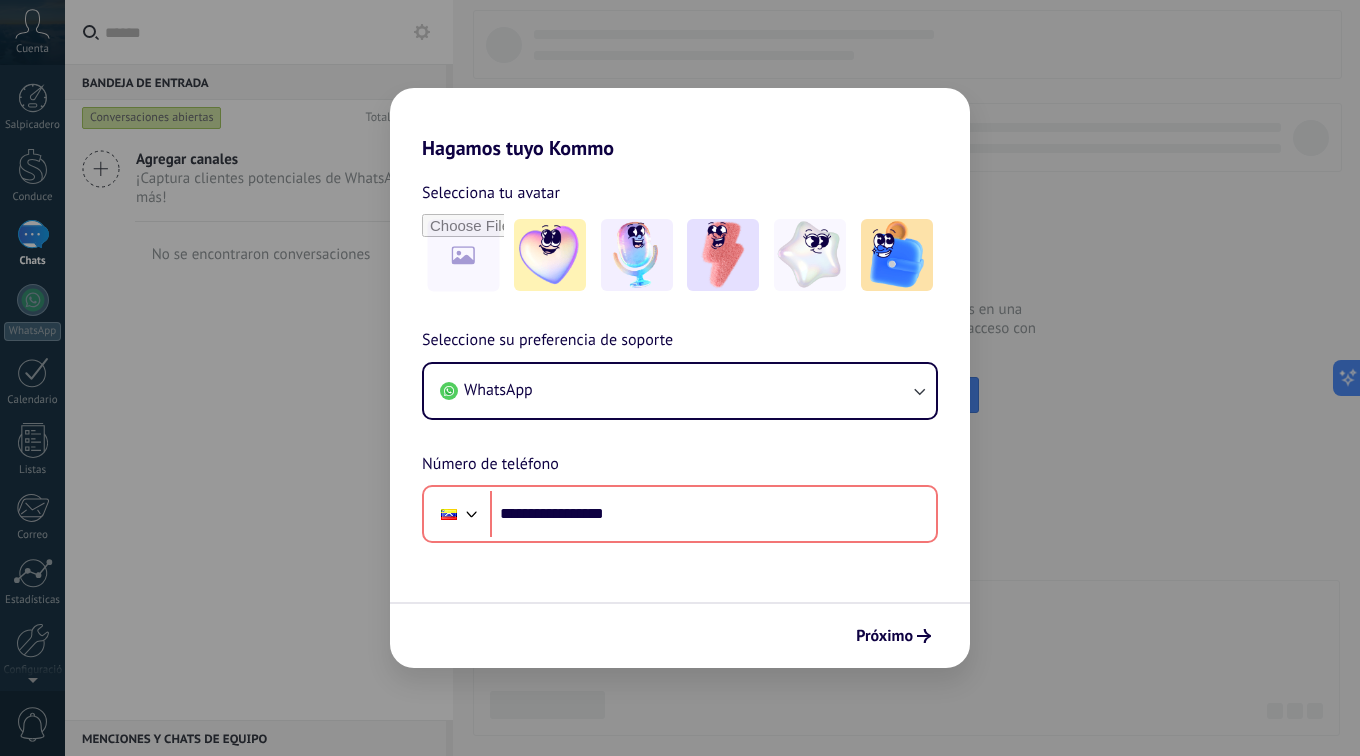 click on "Próximo" at bounding box center [884, 636] 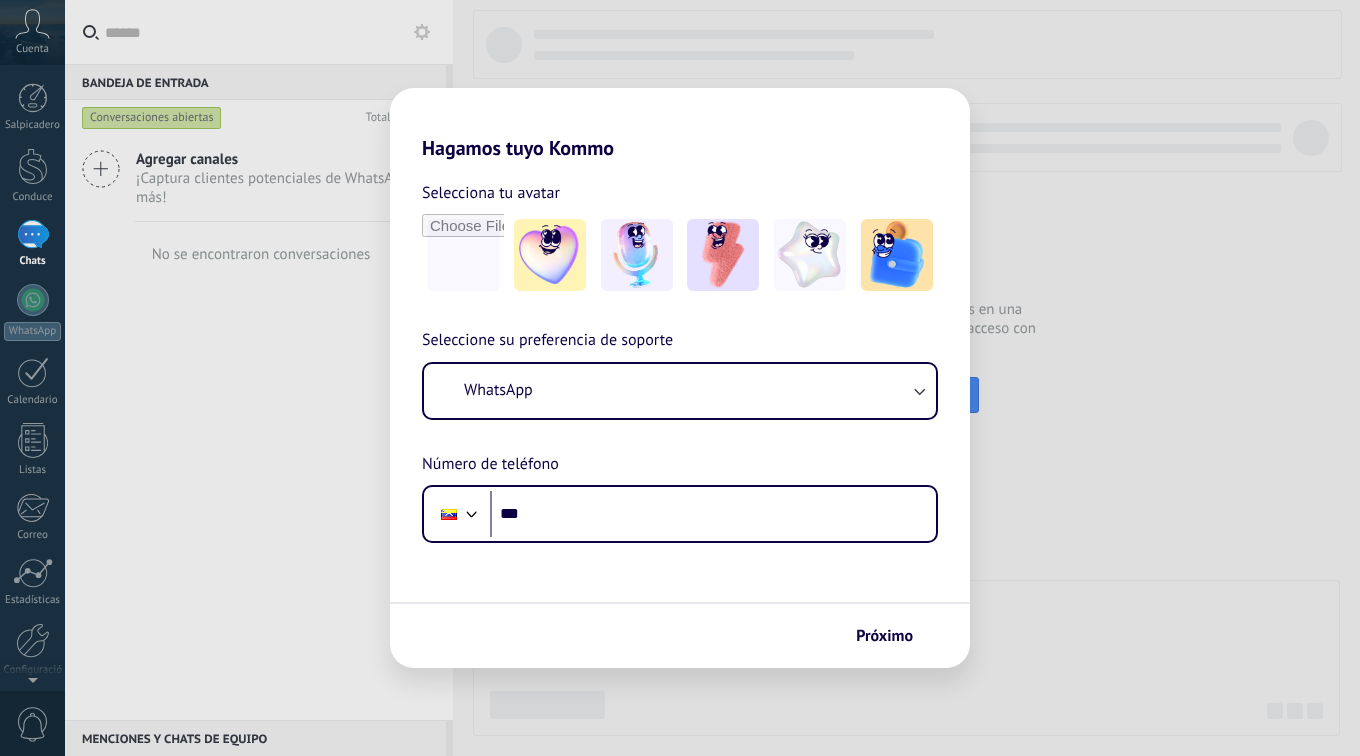 scroll, scrollTop: 0, scrollLeft: 0, axis: both 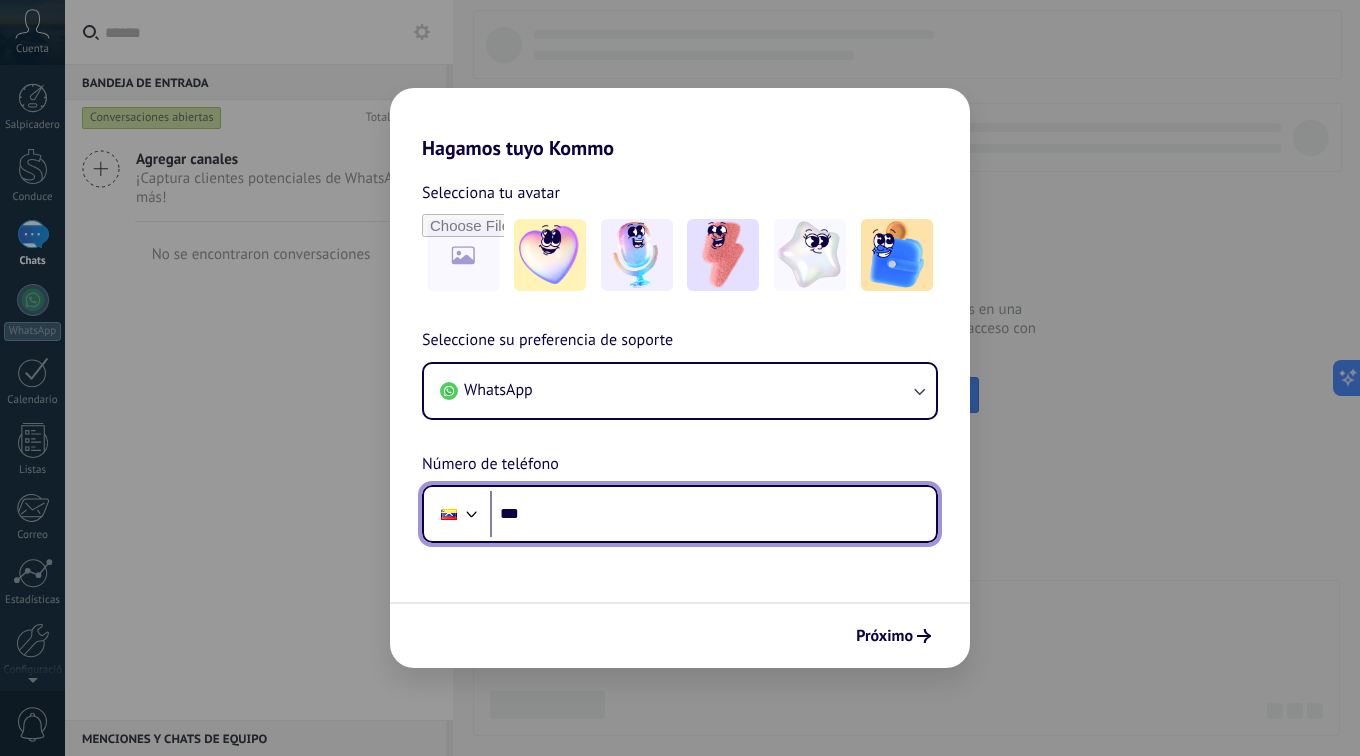 click on "***" at bounding box center (713, 514) 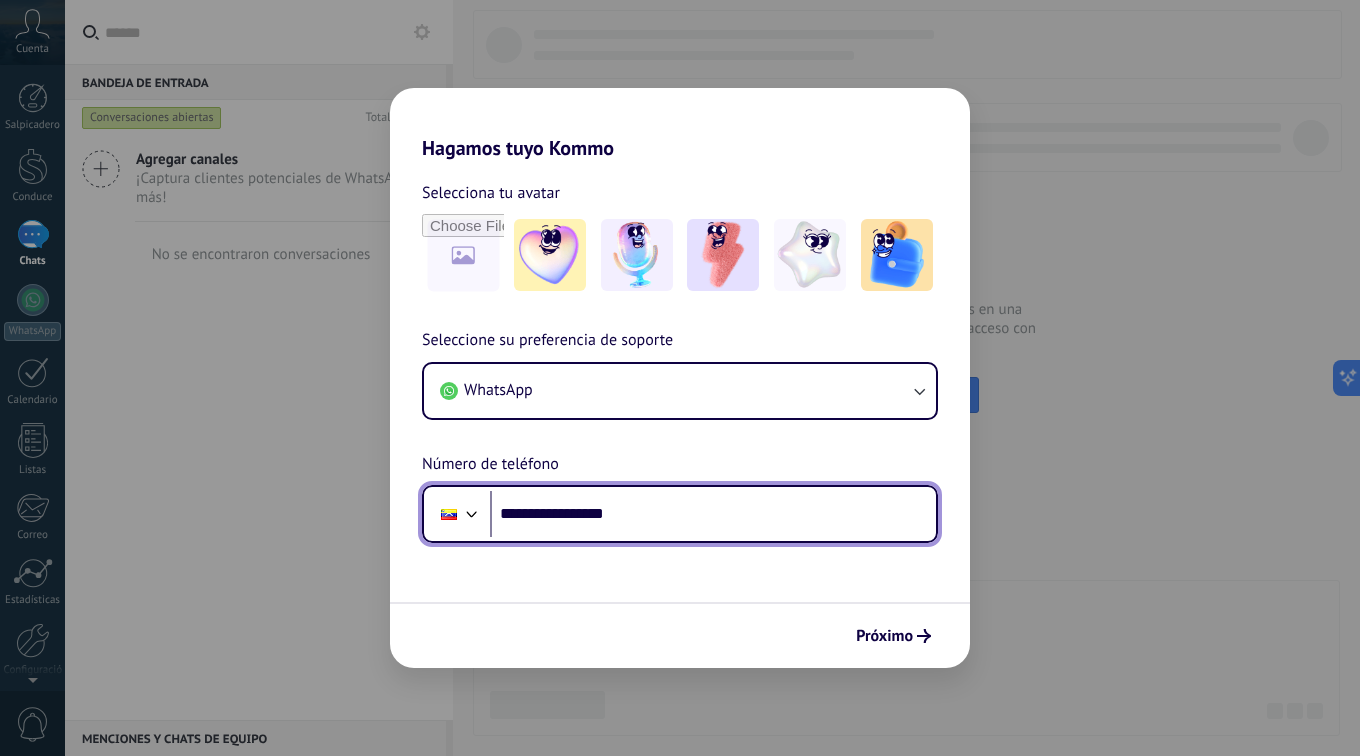 type on "**********" 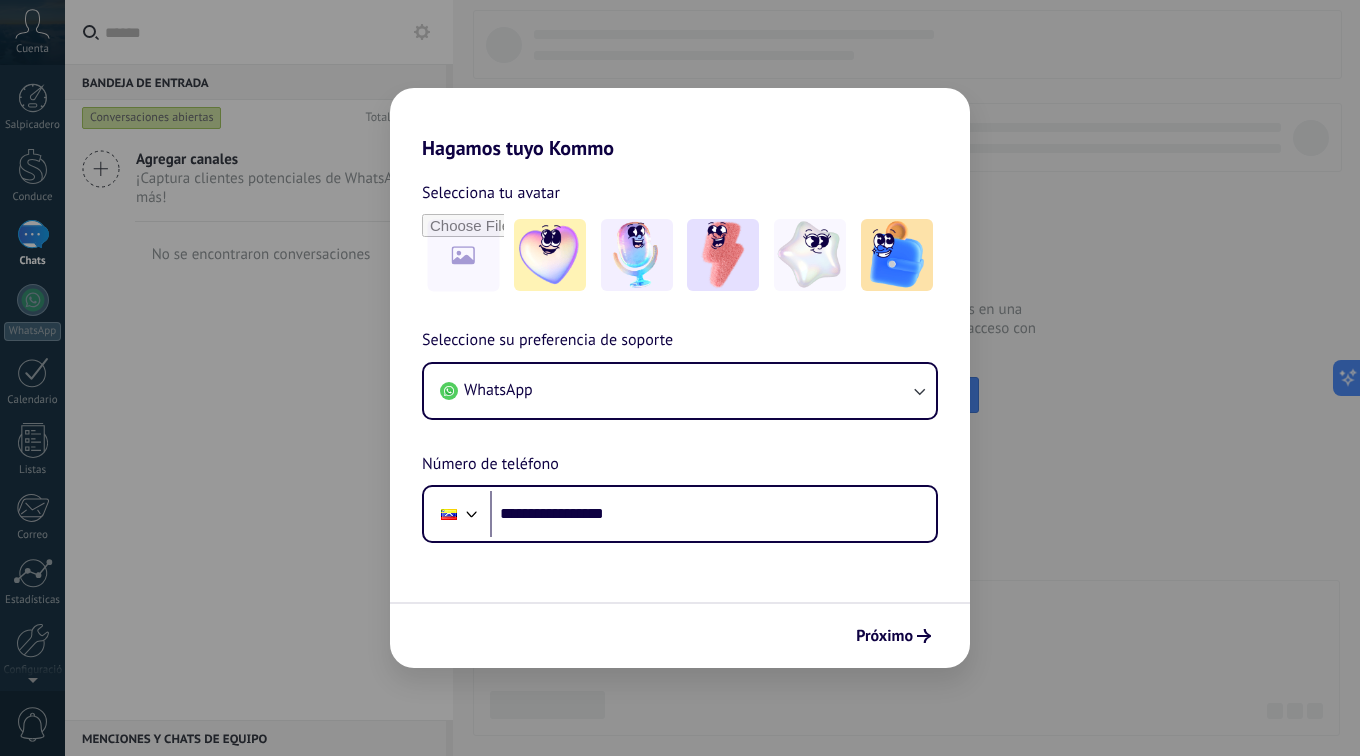 click on "Próximo" at bounding box center [884, 636] 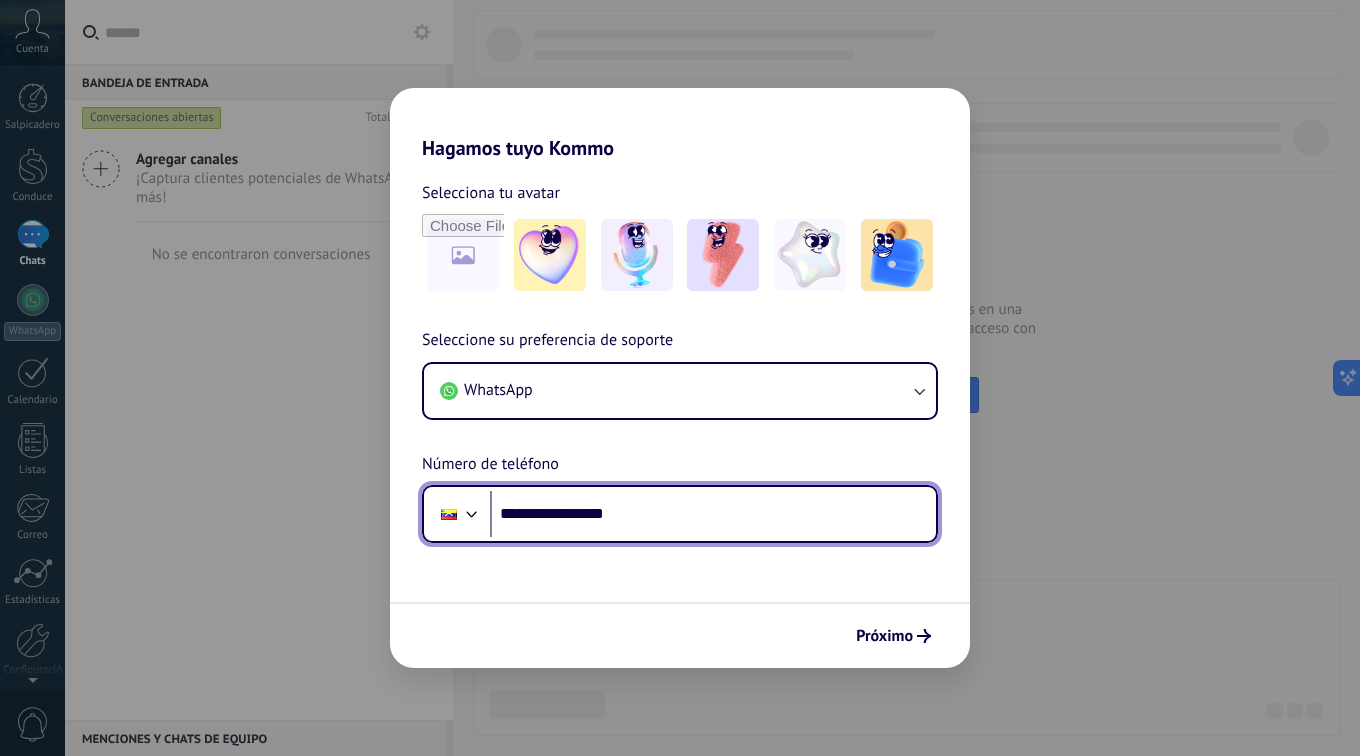 scroll, scrollTop: 0, scrollLeft: 0, axis: both 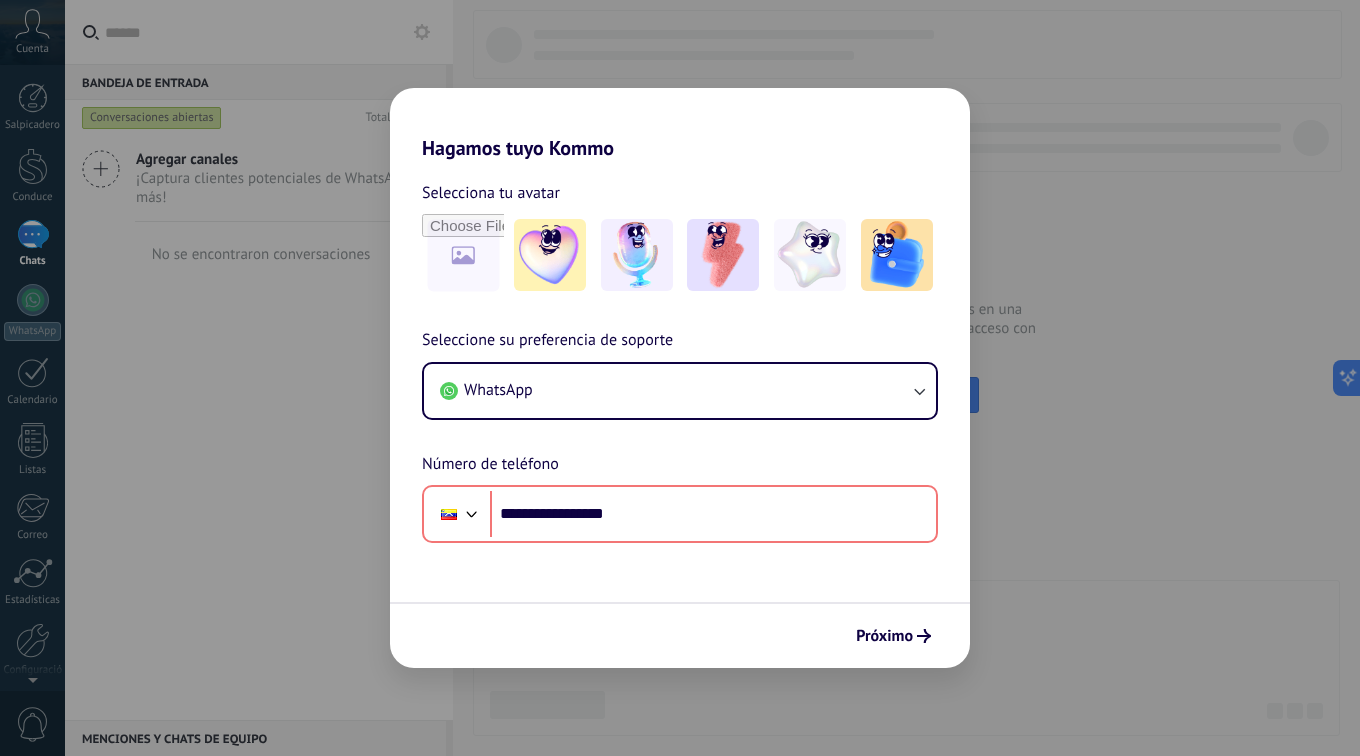 click on "Próximo" at bounding box center [884, 636] 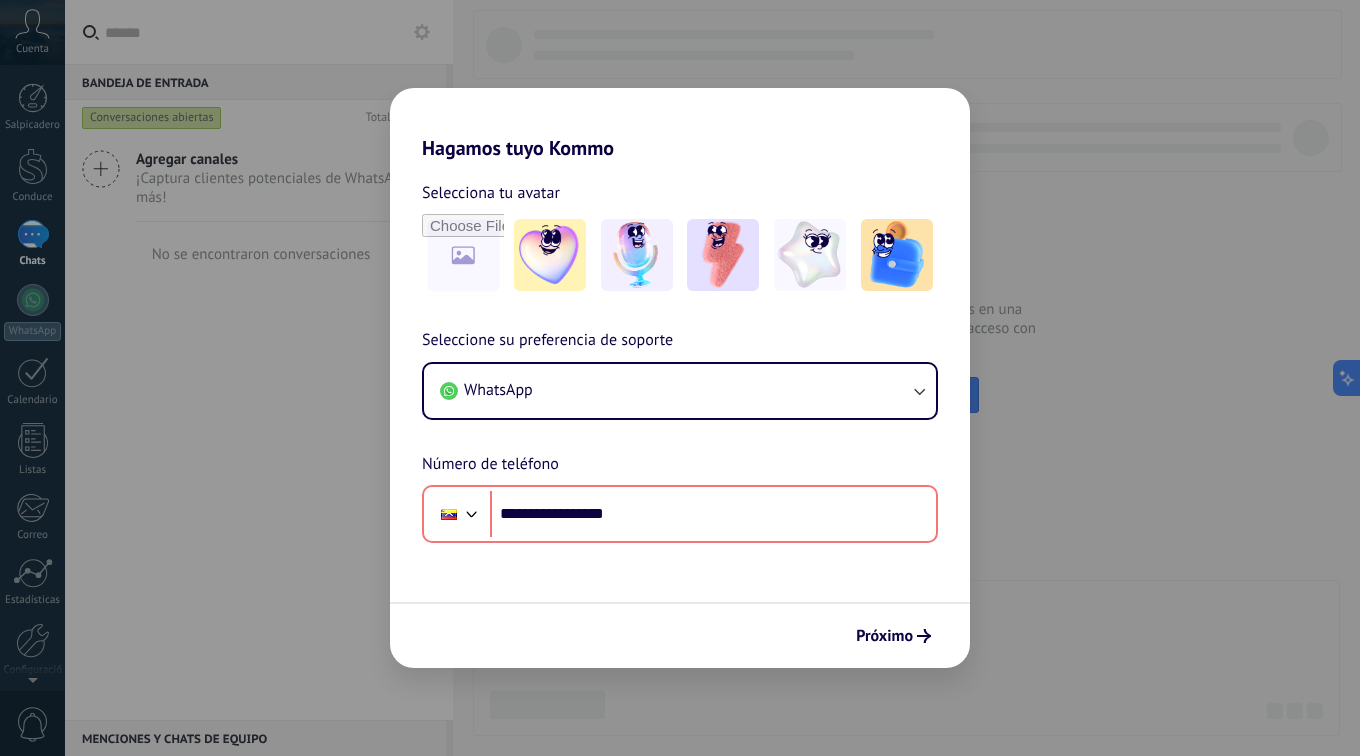 click on "Próximo" at bounding box center [884, 636] 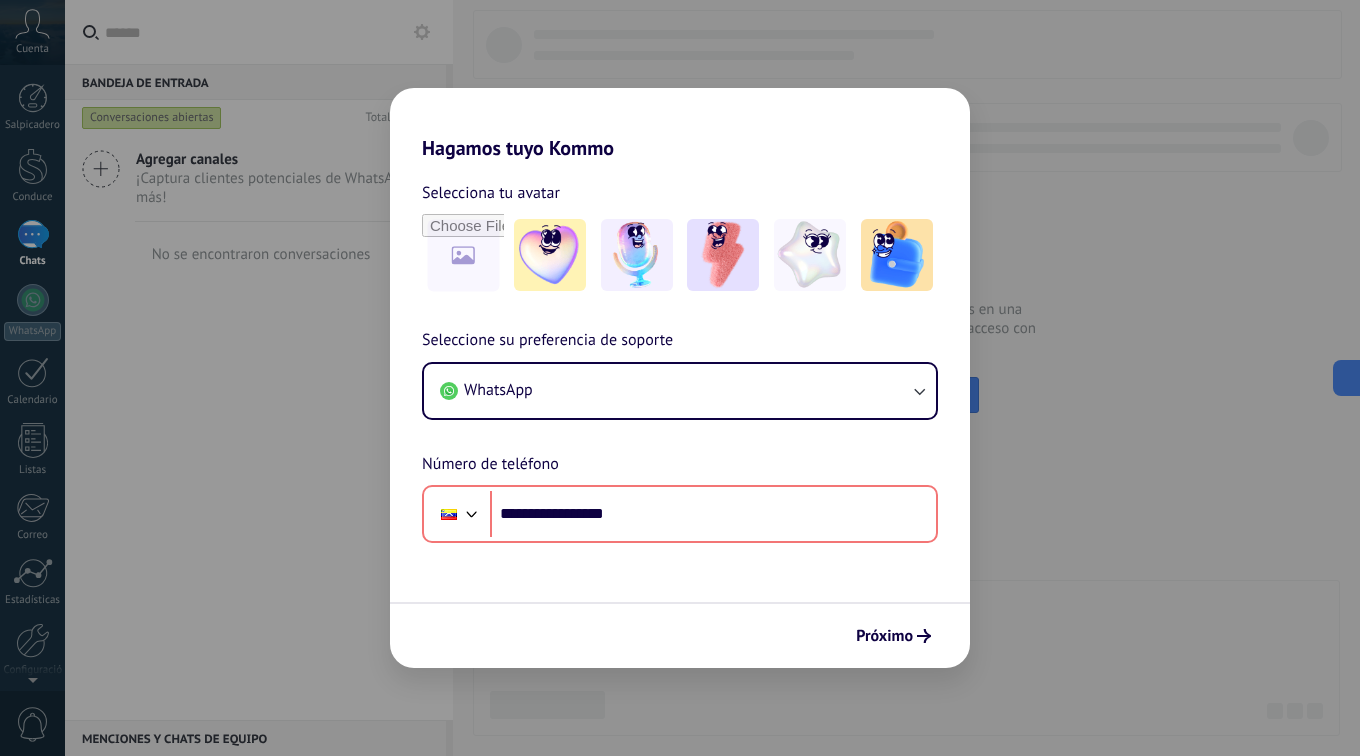 click on "Próximo" at bounding box center (884, 636) 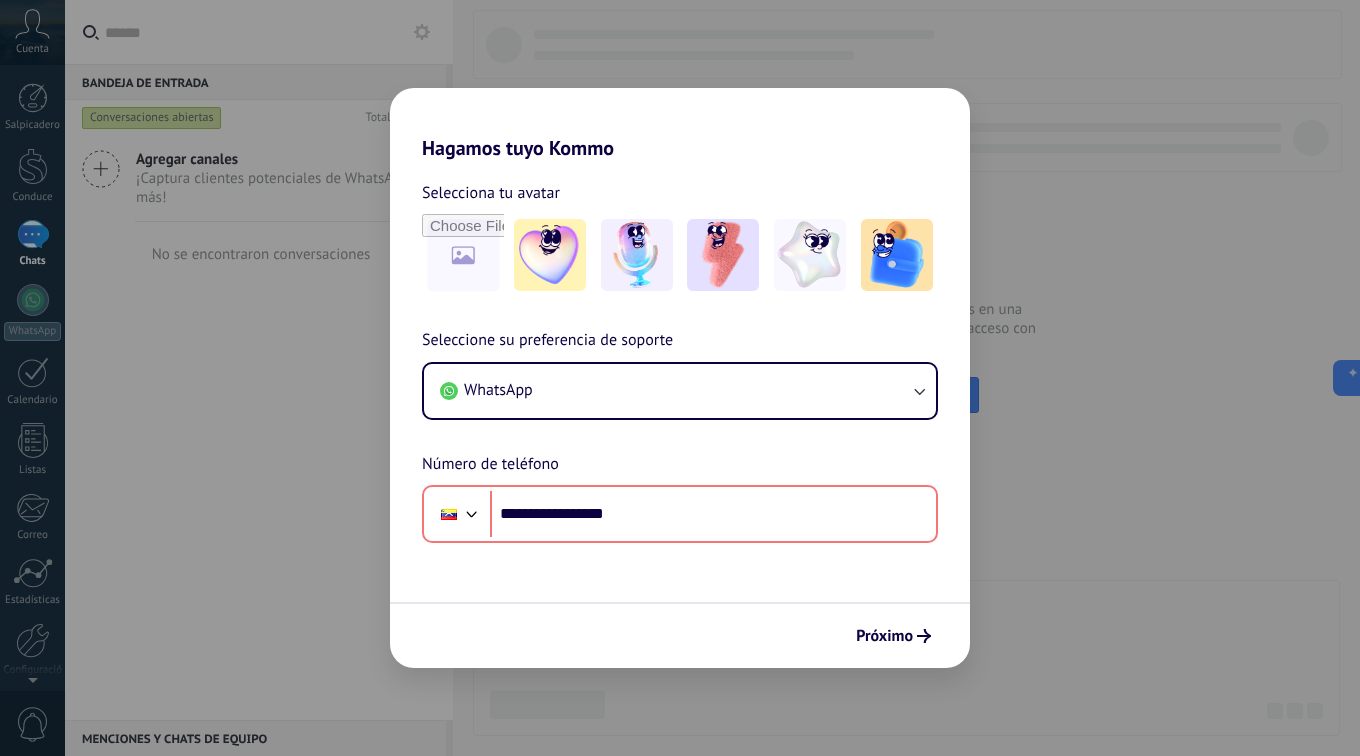 click on "Próximo" at bounding box center (893, 636) 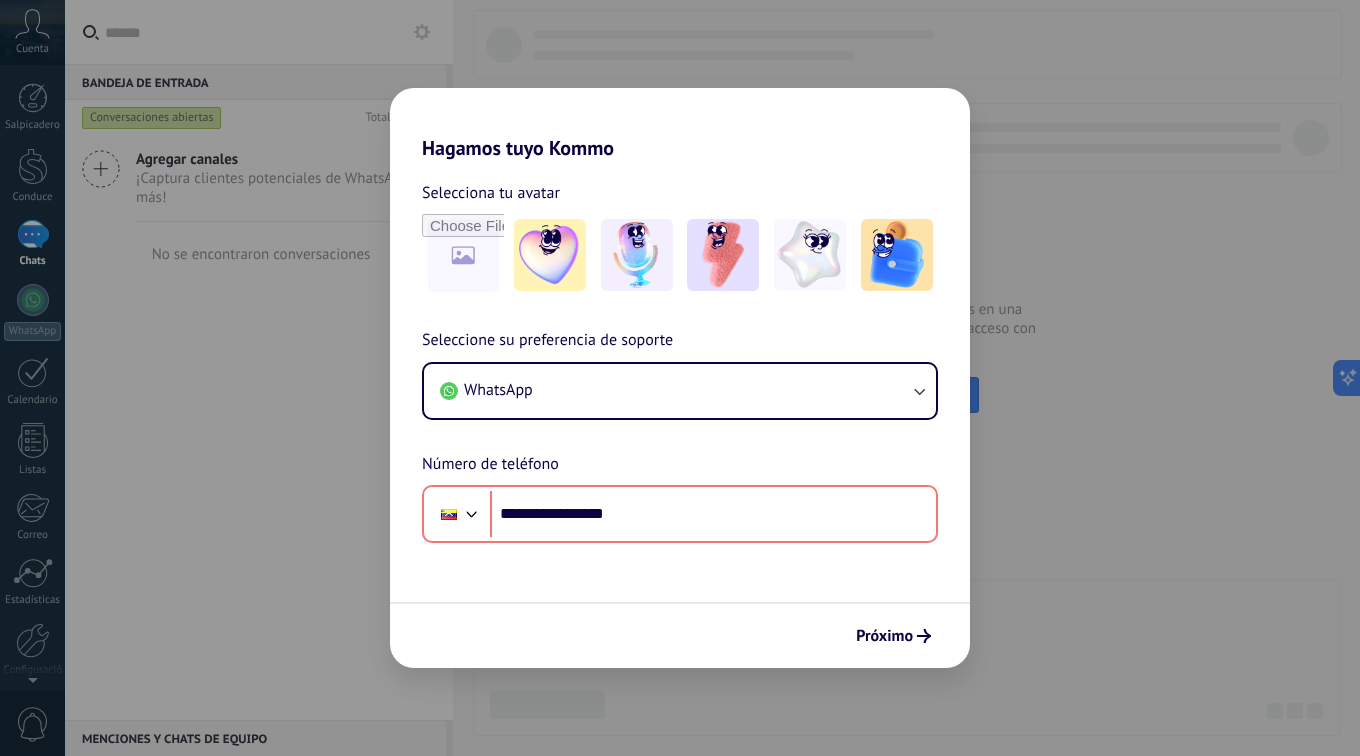 click on "Próximo" at bounding box center [893, 636] 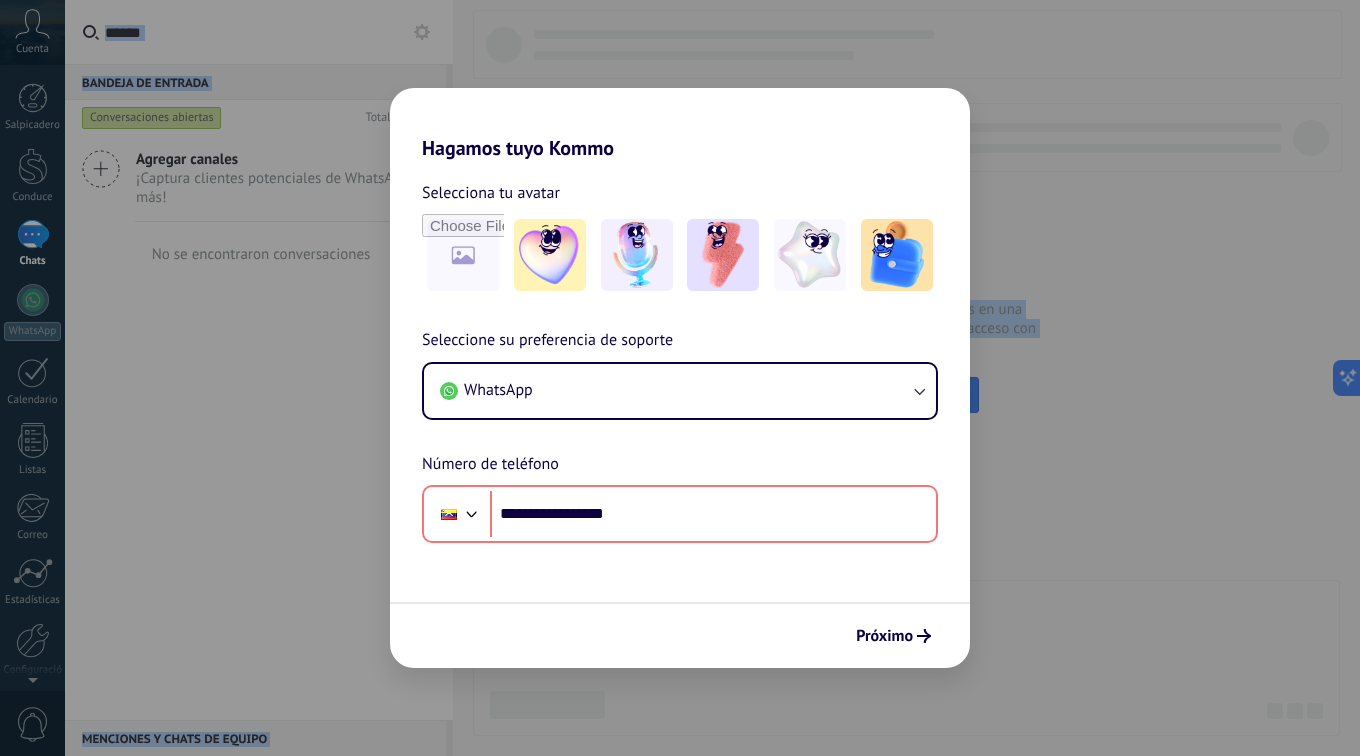 click on ".abccls-1,.abccls-2{fill-rule:evenodd}.abccls-2{fill:#fff} .abfcls-1{fill:none}.abfcls-2{fill:#fff} .abncls-1{isolation:isolate}.abncls-2{opacity:.06}.abncls-2,.abncls-3,.abncls-6{mix-blend-mode:multiply}.abncls-3{opacity:.15}.abncls-4,.abncls-8{fill:#fff}.abncls-5{fill:url(#abnlinear-gradient)}.abncls-6{opacity:.04}.abncls-7{fill:url(#abnlinear-gradient-2)}.abncls-8{fill-rule:evenodd} .abqst0{fill:#ffa200} .abwcls-1{fill:#252525} .cls-1{isolation:isolate} .acicls-1{fill:none} .aclcls-1{fill:#232323} .acnst0{display:none} .addcls-1,.addcls-2{fill:none;stroke-miterlimit:10}.addcls-1{stroke:#dfe0e5}.addcls-2{stroke:#a1a7ab} .adecls-1,.adecls-2{fill:none;stroke-miterlimit:10}.adecls-1{stroke:#dfe0e5}.adecls-2{stroke:#a1a7ab} .adqcls-1{fill:#8591a5;fill-rule:evenodd} .aeccls-1{fill:#5c9f37} .aeecls-1{fill:#f86161} .aejcls-1{fill:#8591a5;fill-rule:evenodd} .aekcls-1{fill-rule:evenodd} .aelcls-1{fill-rule:evenodd;fill:currentColor} .aemcls-1{fill-rule:evenodd;fill:currentColor} .aercls-2{fill:#24bc8c}" at bounding box center [680, 378] 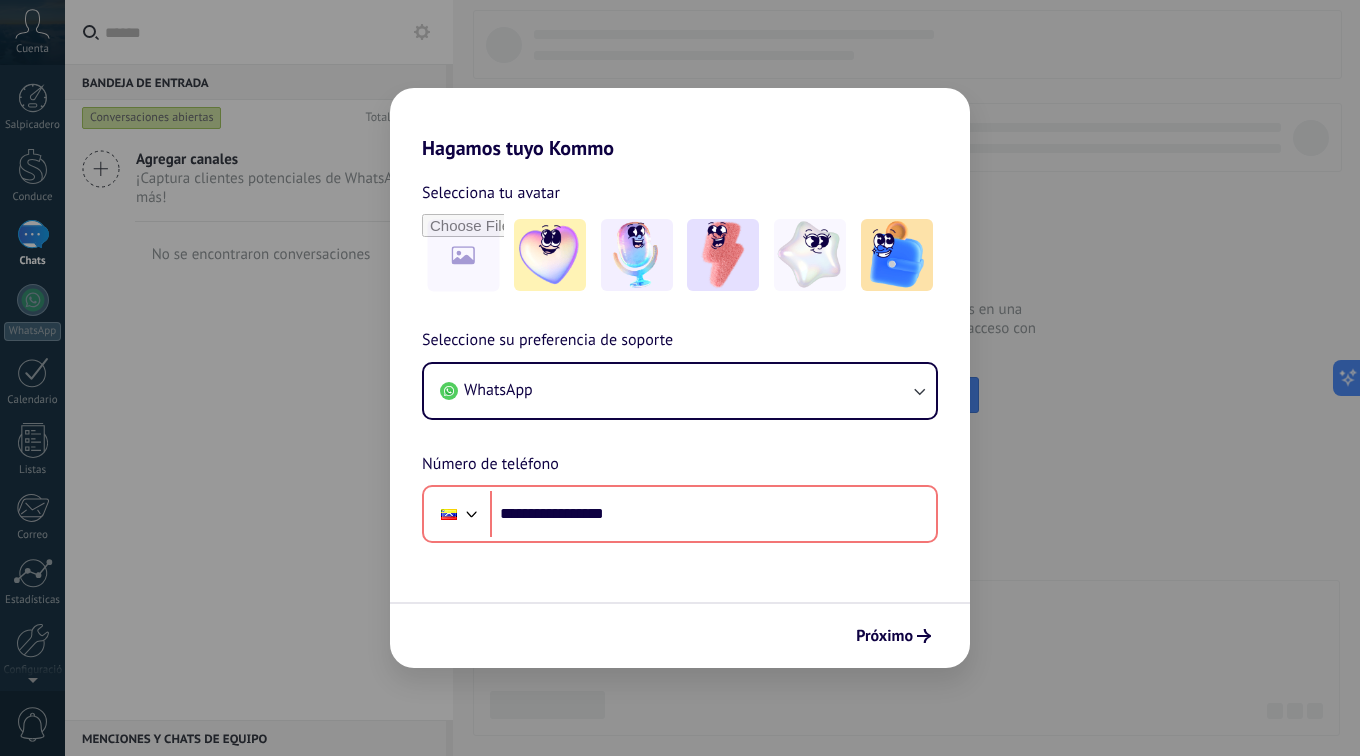 click on "**********" at bounding box center [680, 378] 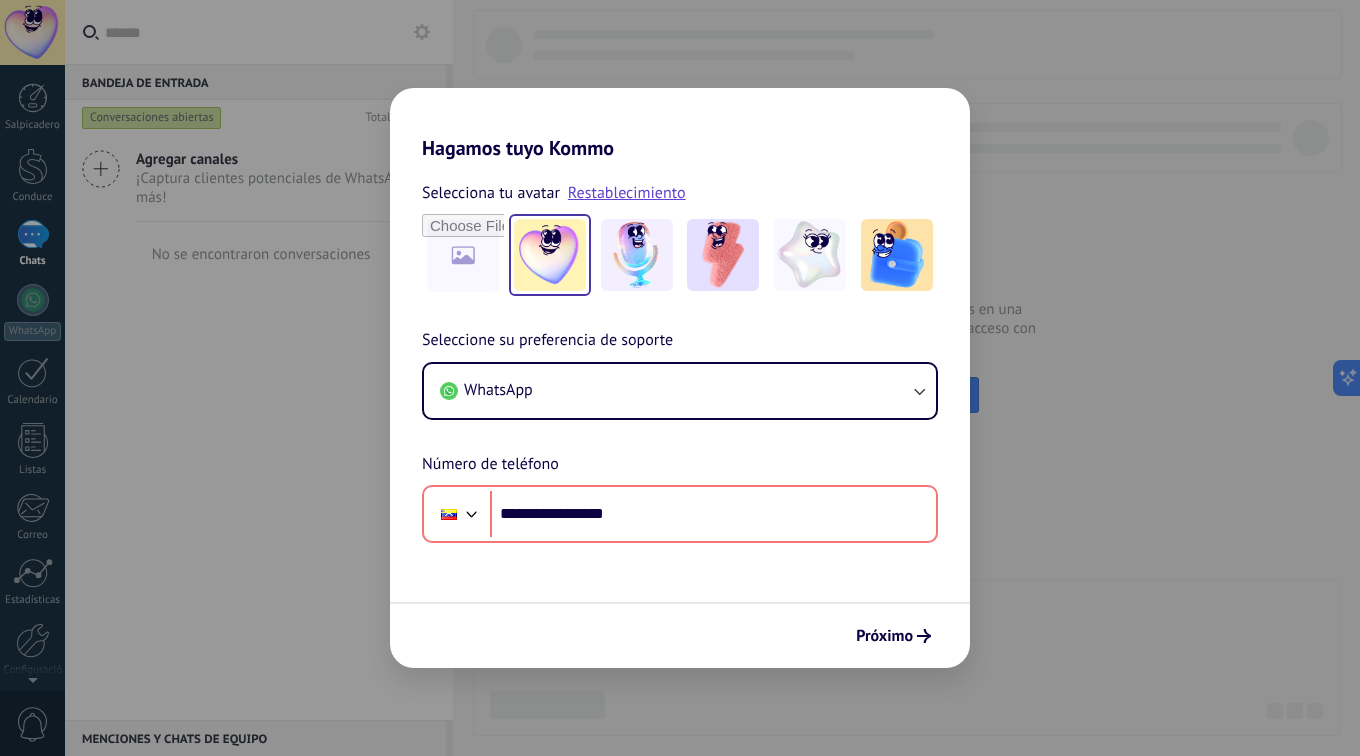 click 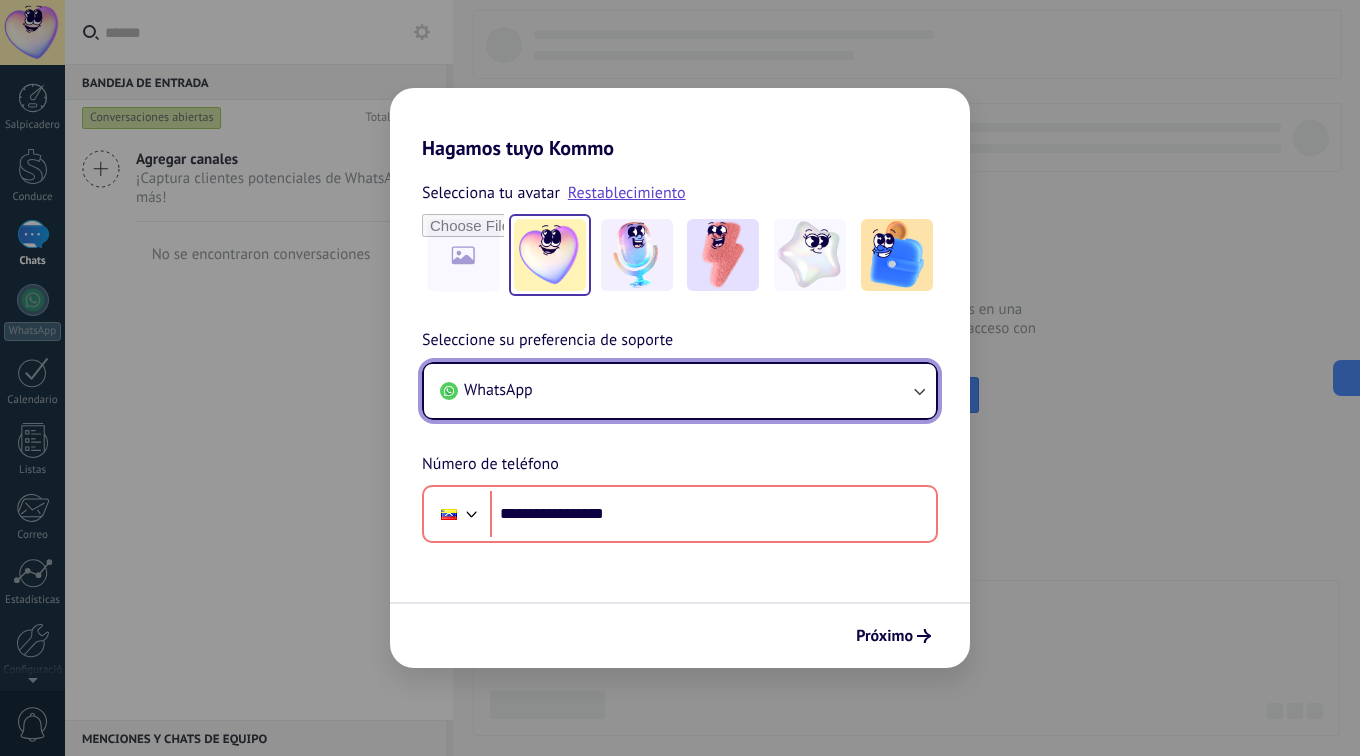 click on "**********" at bounding box center [680, 435] 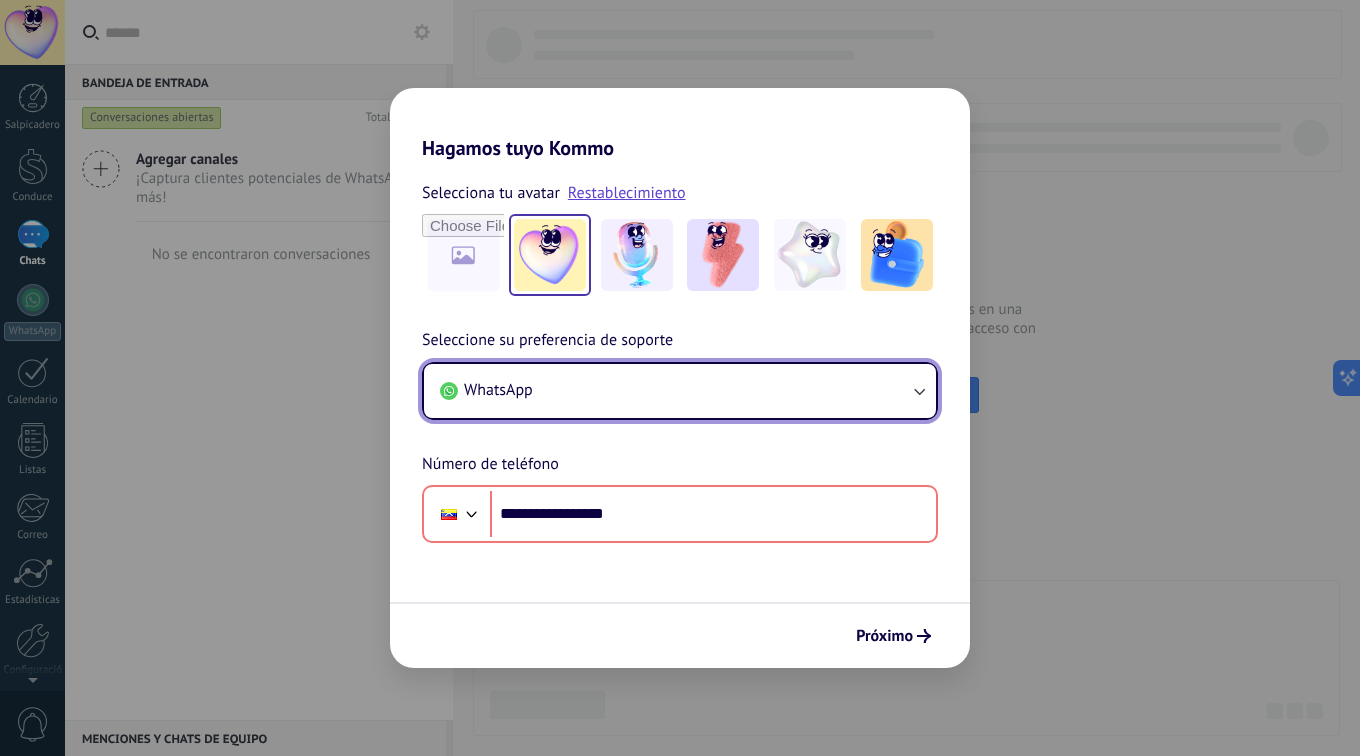click 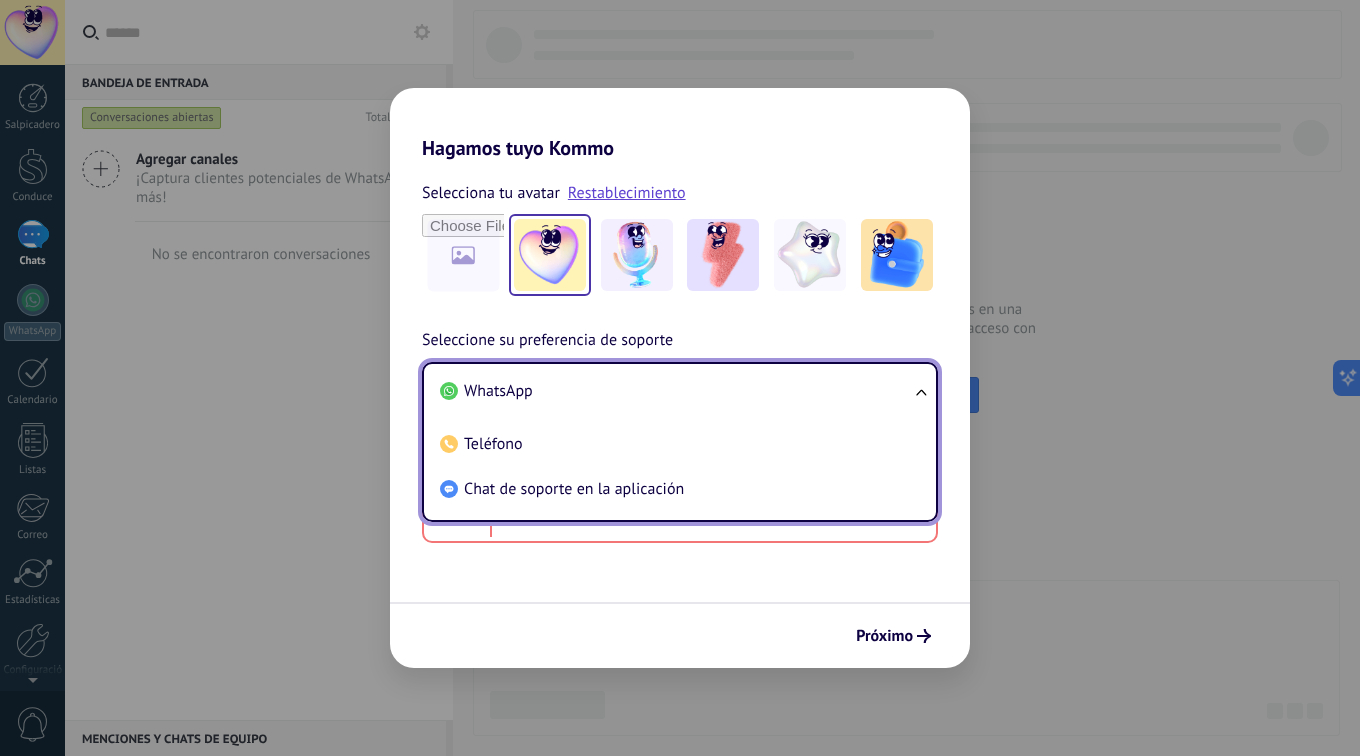 click on "**********" at bounding box center (680, 378) 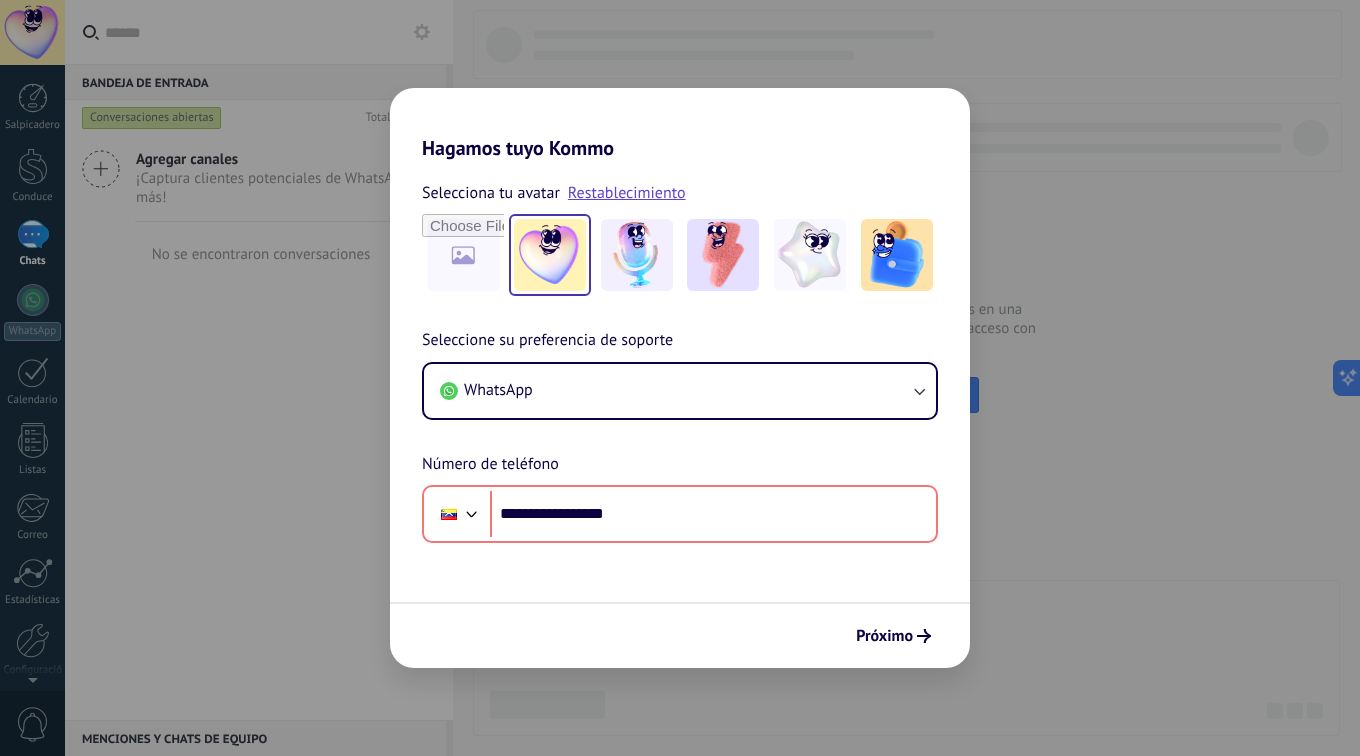 click on "**********" at bounding box center (680, 378) 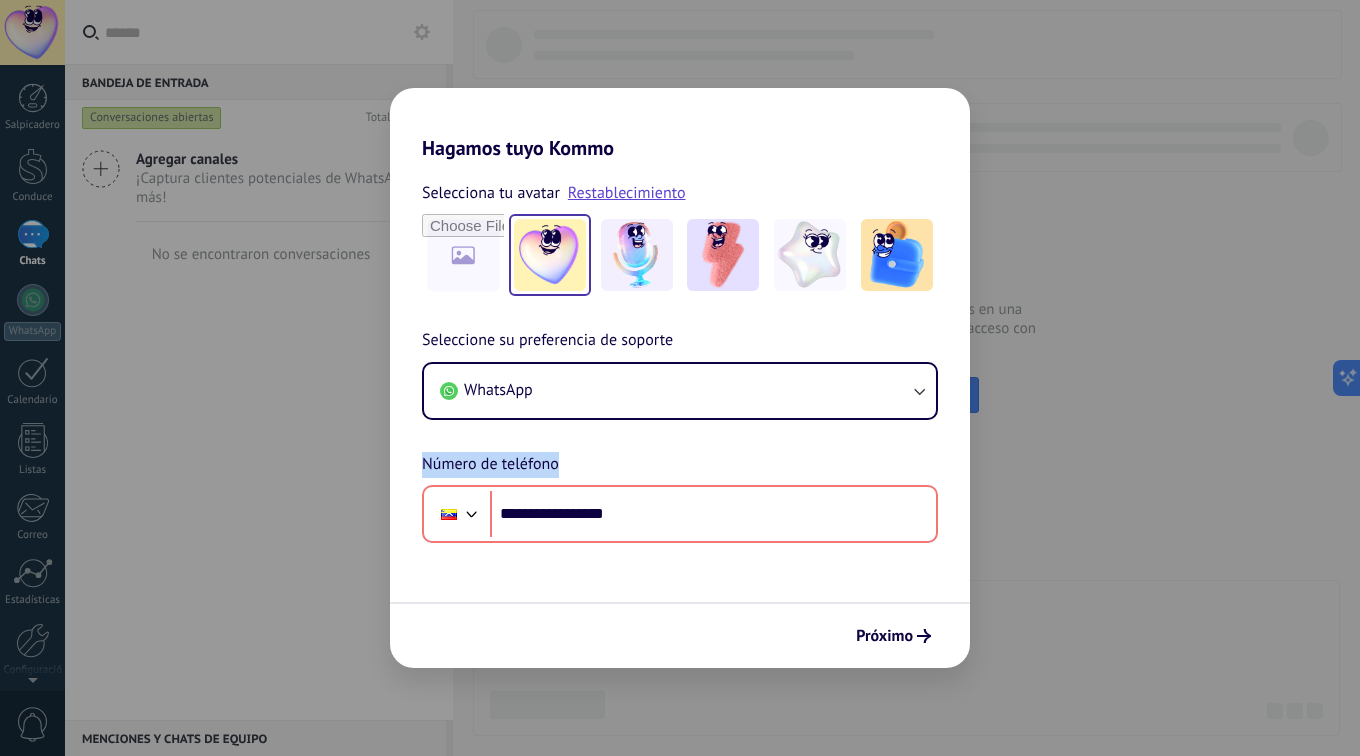 drag, startPoint x: 1041, startPoint y: 670, endPoint x: 1029, endPoint y: 715, distance: 46.572525 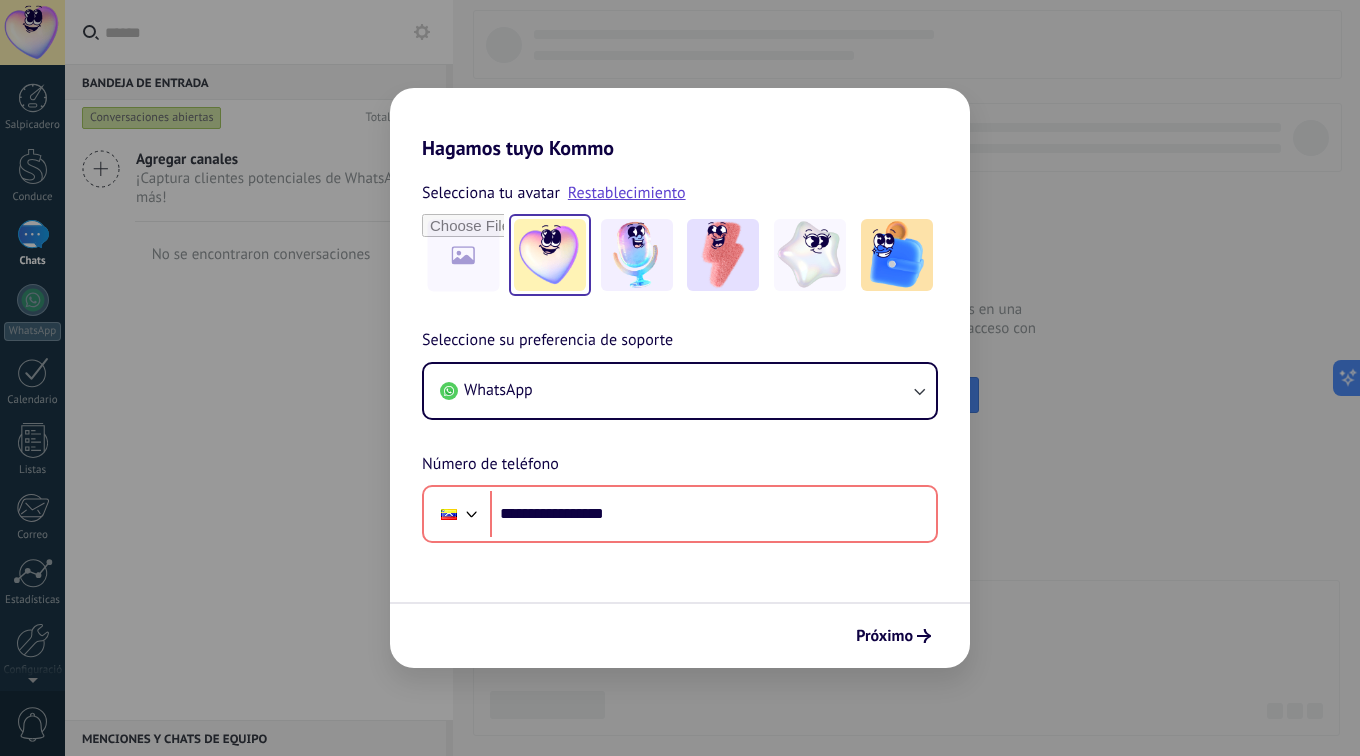 drag, startPoint x: 45, startPoint y: 95, endPoint x: 46, endPoint y: 123, distance: 28.01785 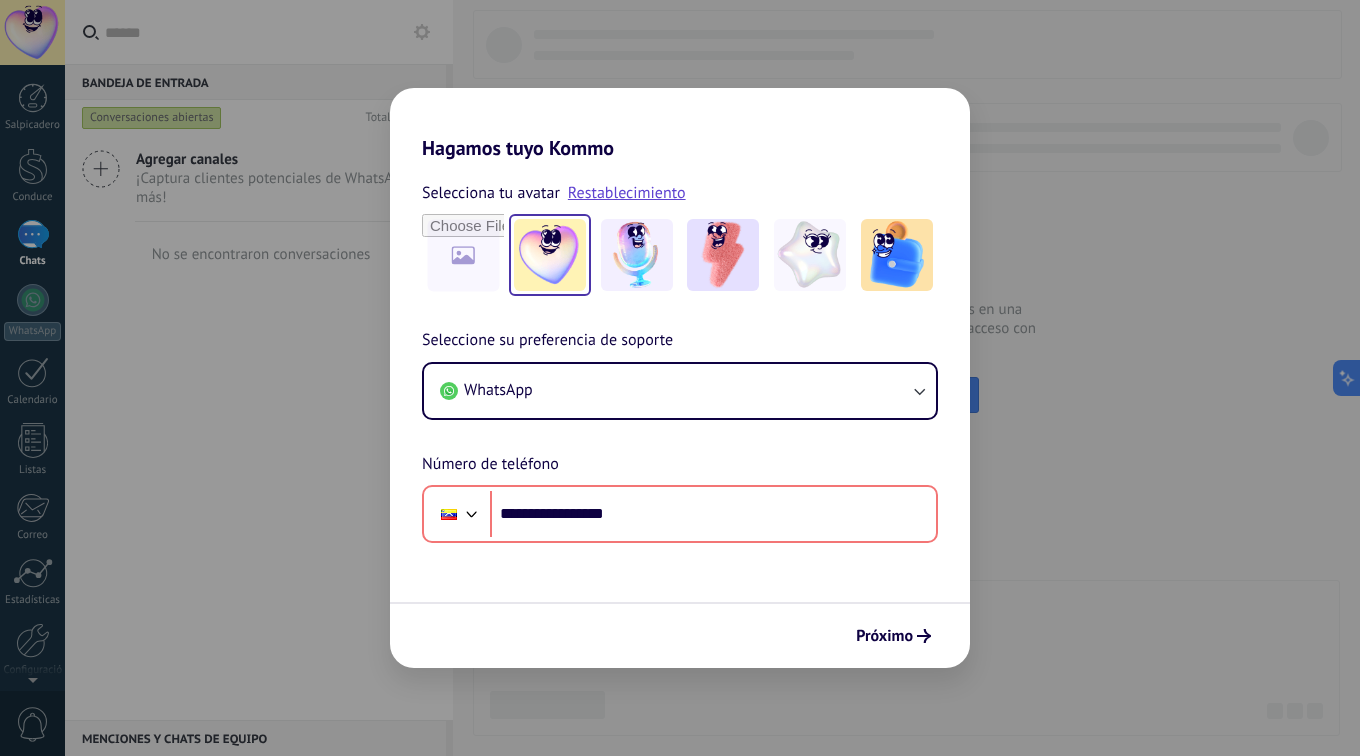 click on "Próximo" at bounding box center [884, 636] 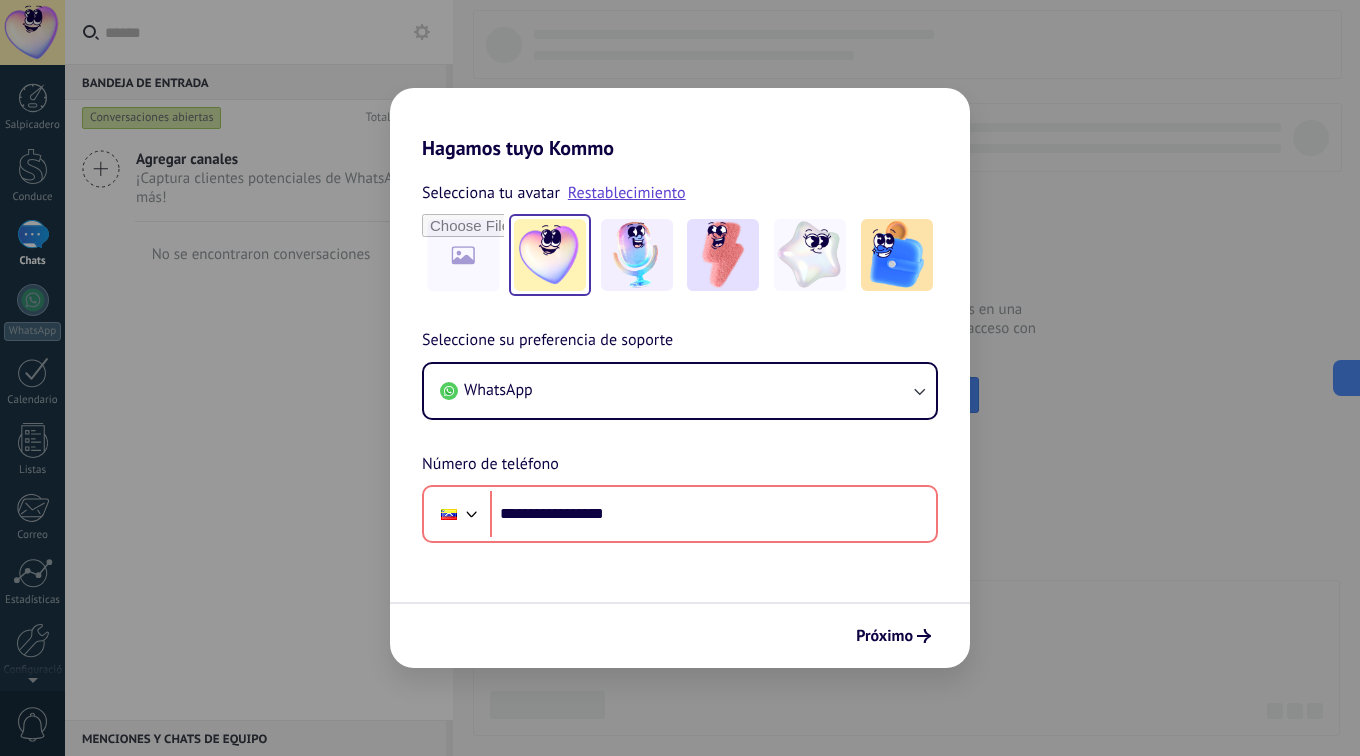 click on "Próximo" at bounding box center [893, 636] 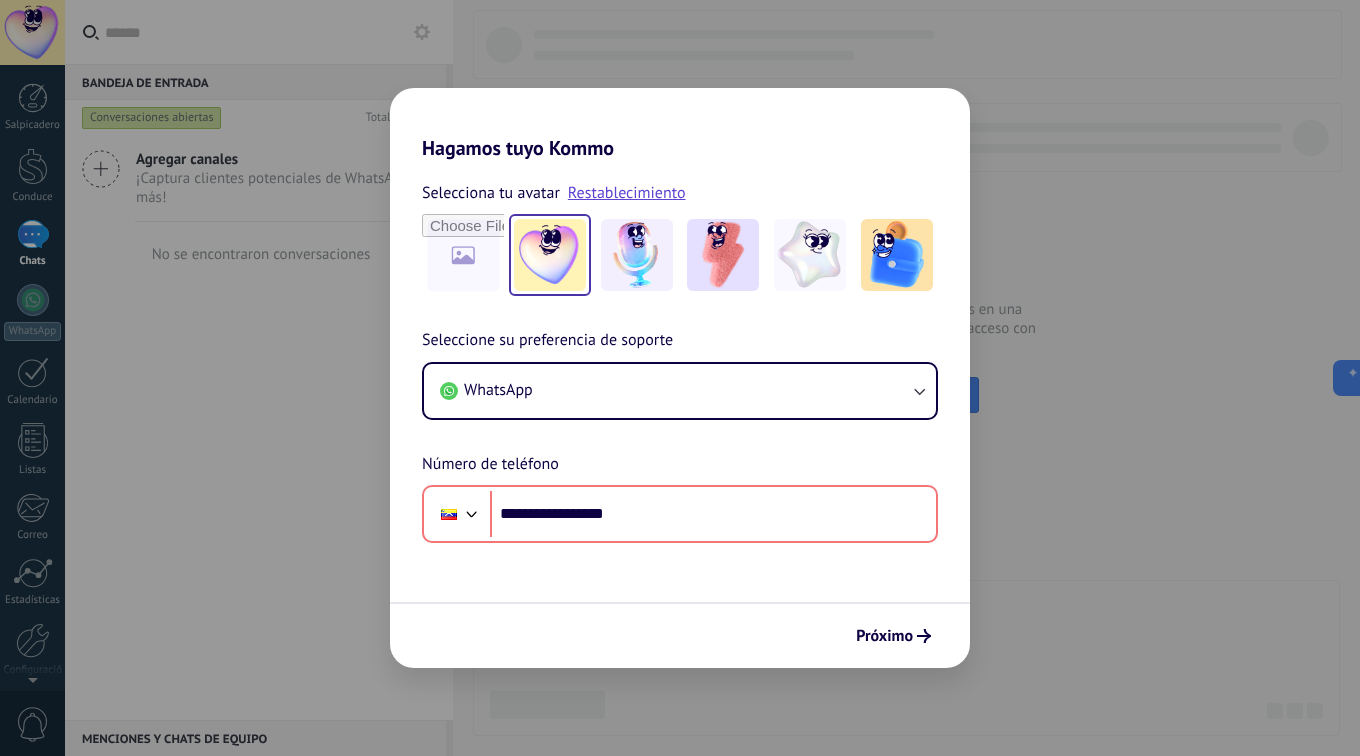 click on "Próximo" at bounding box center [893, 636] 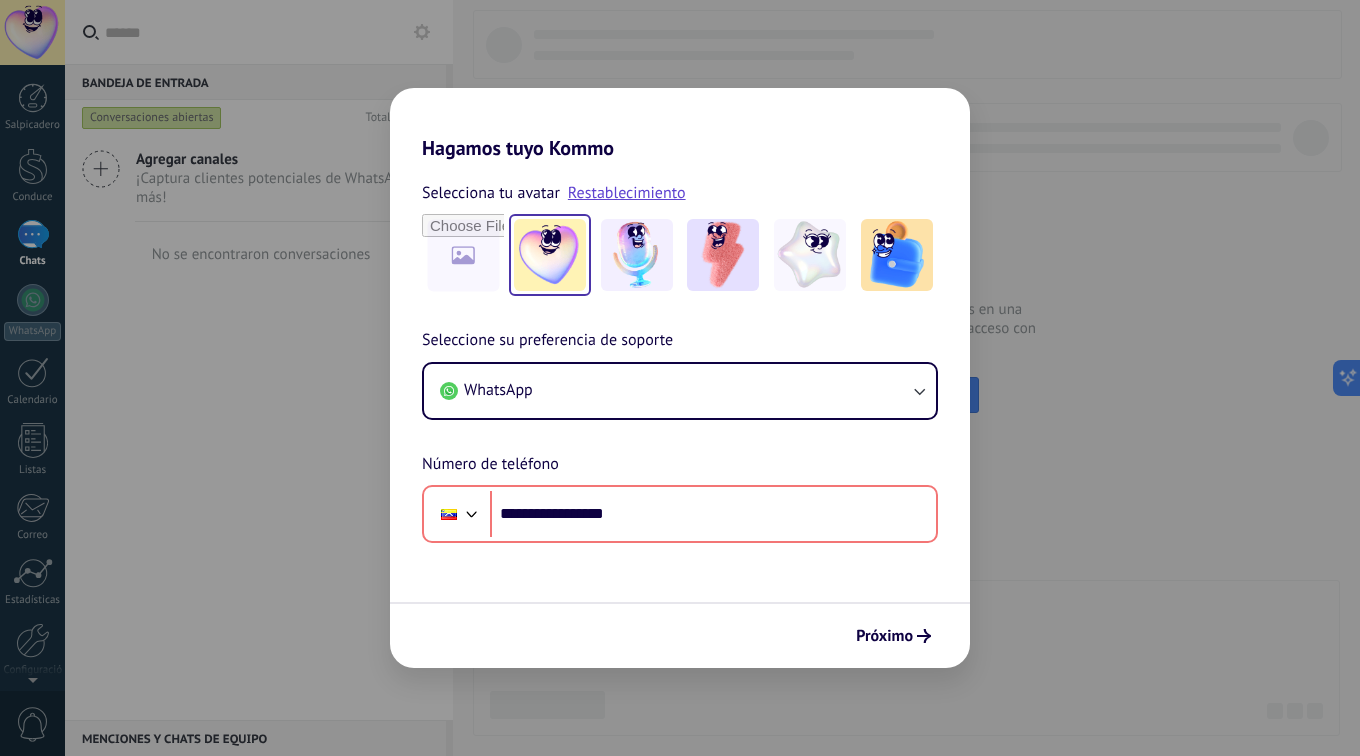 click on "Próximo" at bounding box center [893, 636] 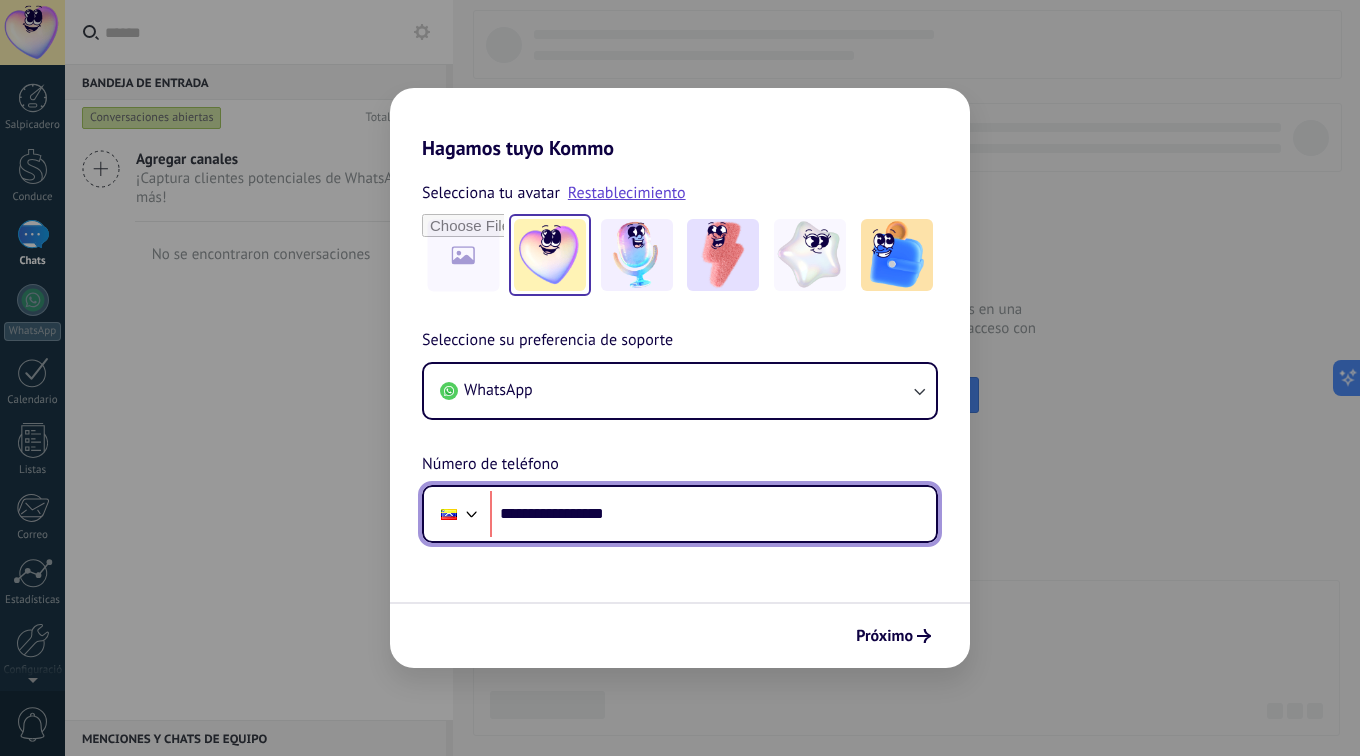 click on "Próximo" at bounding box center (884, 636) 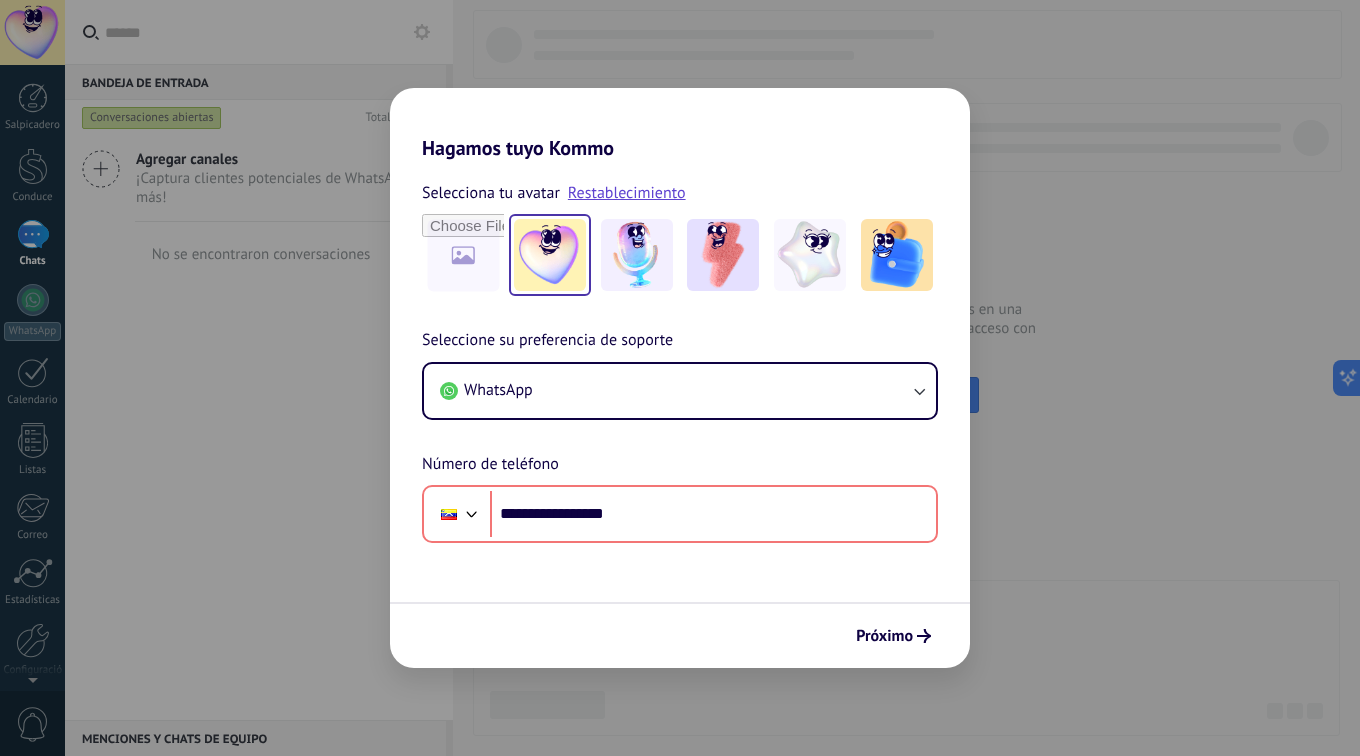 click on "Próximo" at bounding box center (893, 636) 